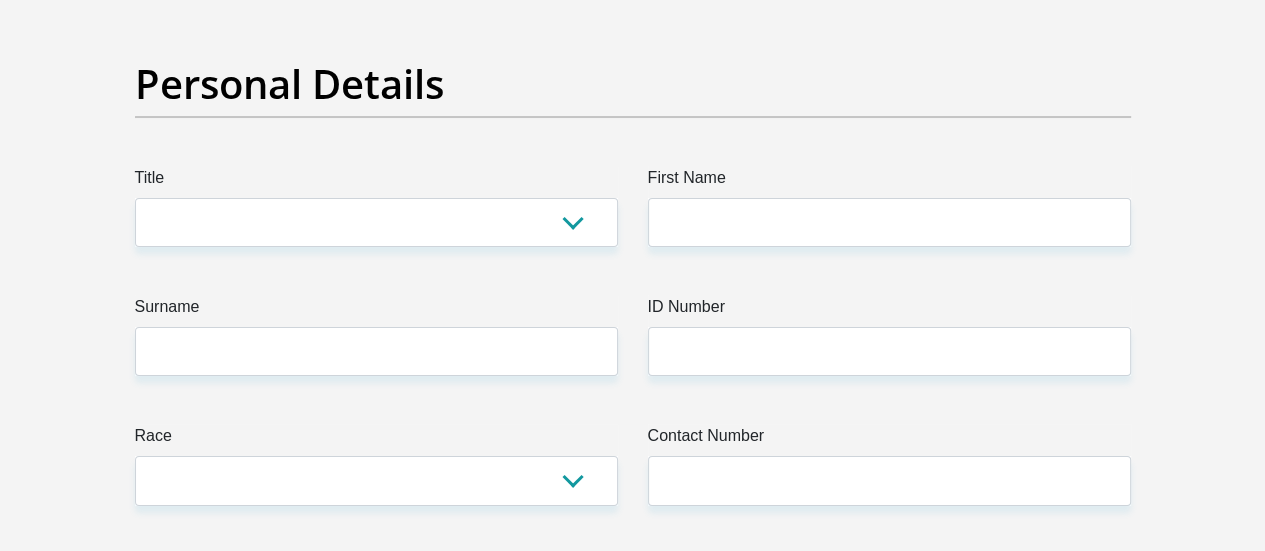 scroll, scrollTop: 100, scrollLeft: 0, axis: vertical 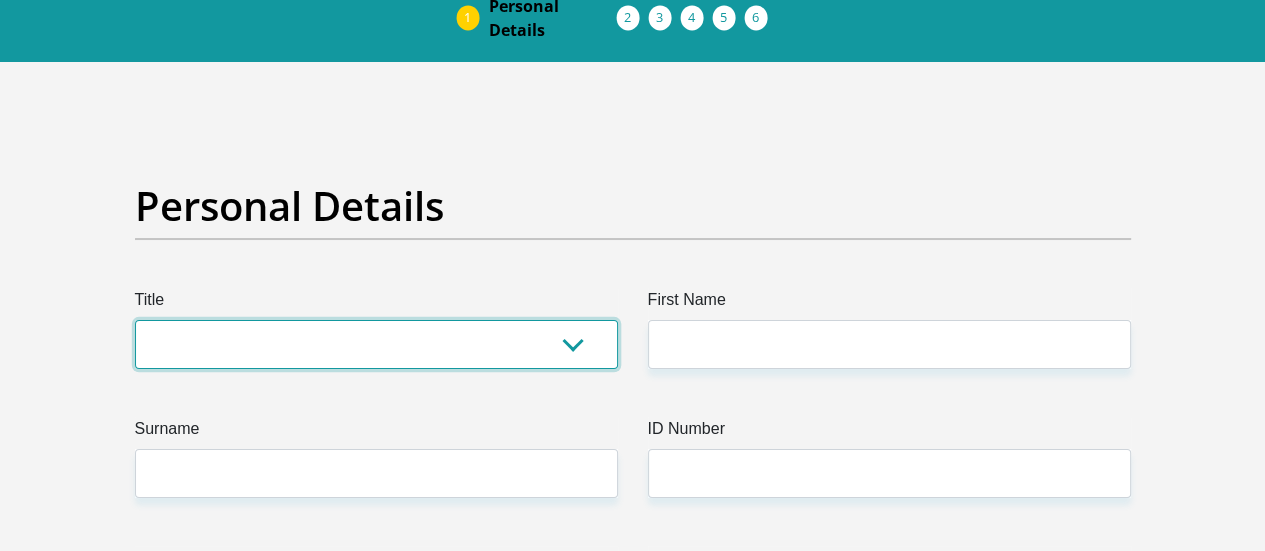 click on "Mr
Ms
Mrs
Dr
Other" at bounding box center [376, 344] 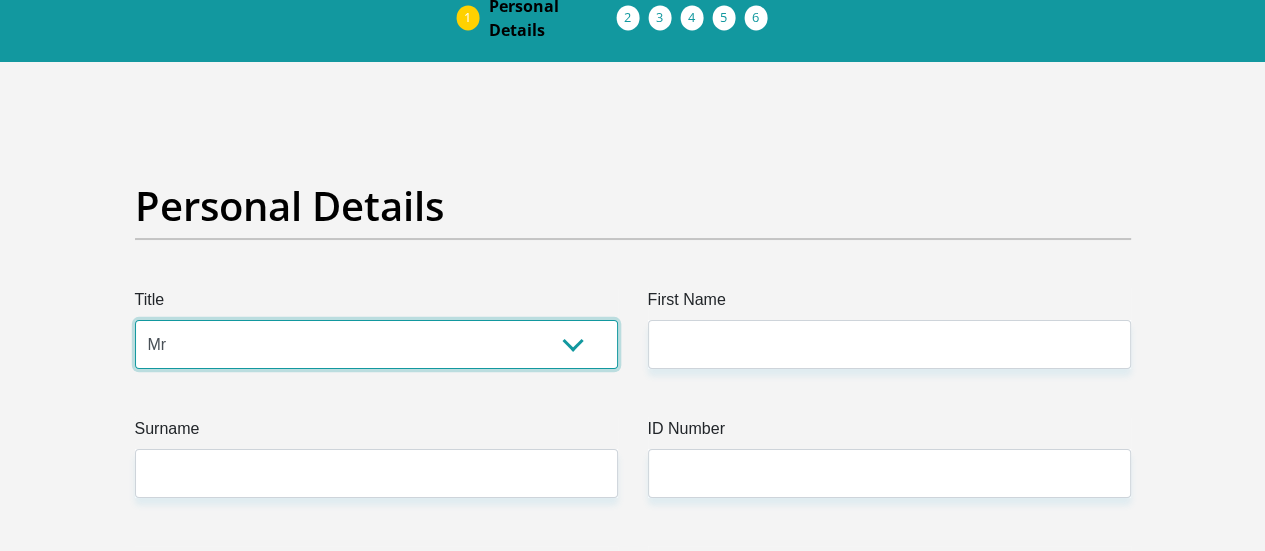 click on "Mr
Ms
Mrs
Dr
Other" at bounding box center (376, 344) 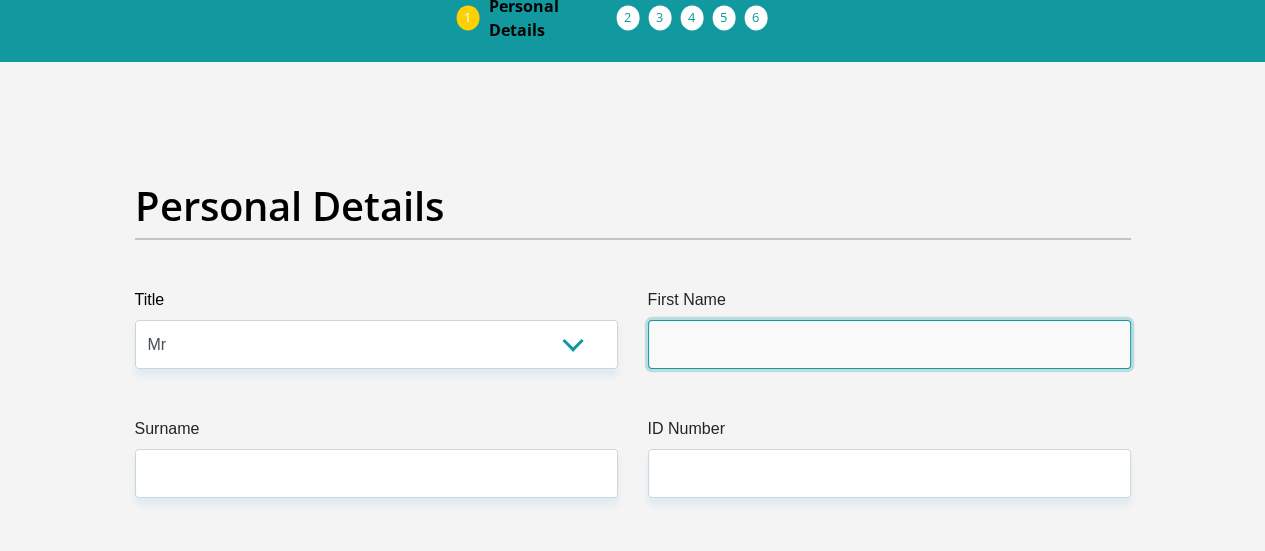 click on "First Name" at bounding box center [889, 344] 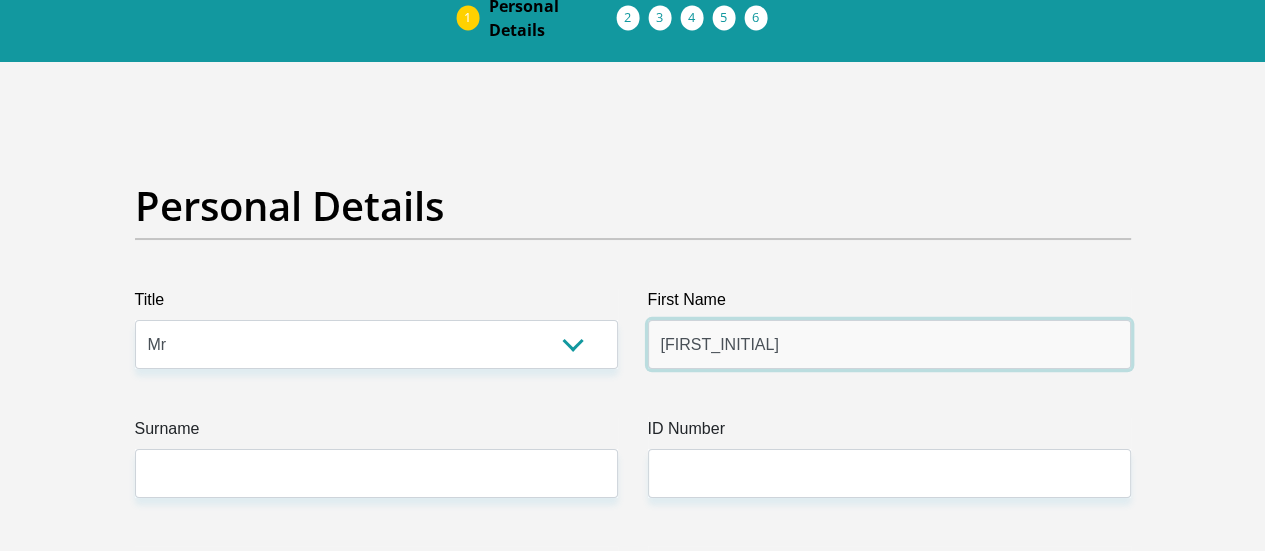 type on "a" 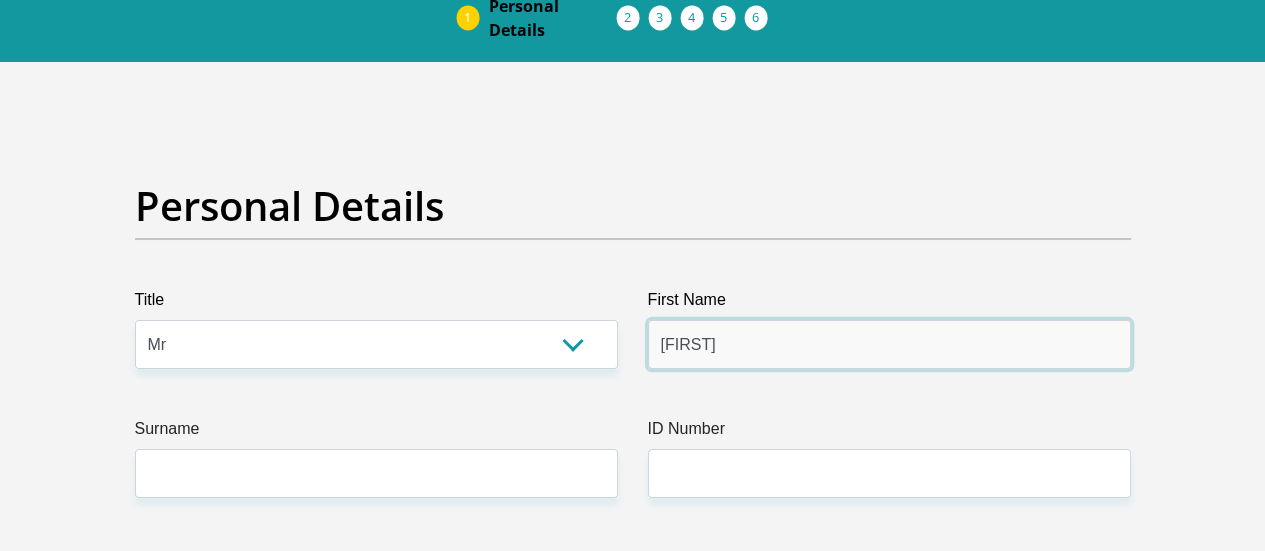 type on "[FIRST]" 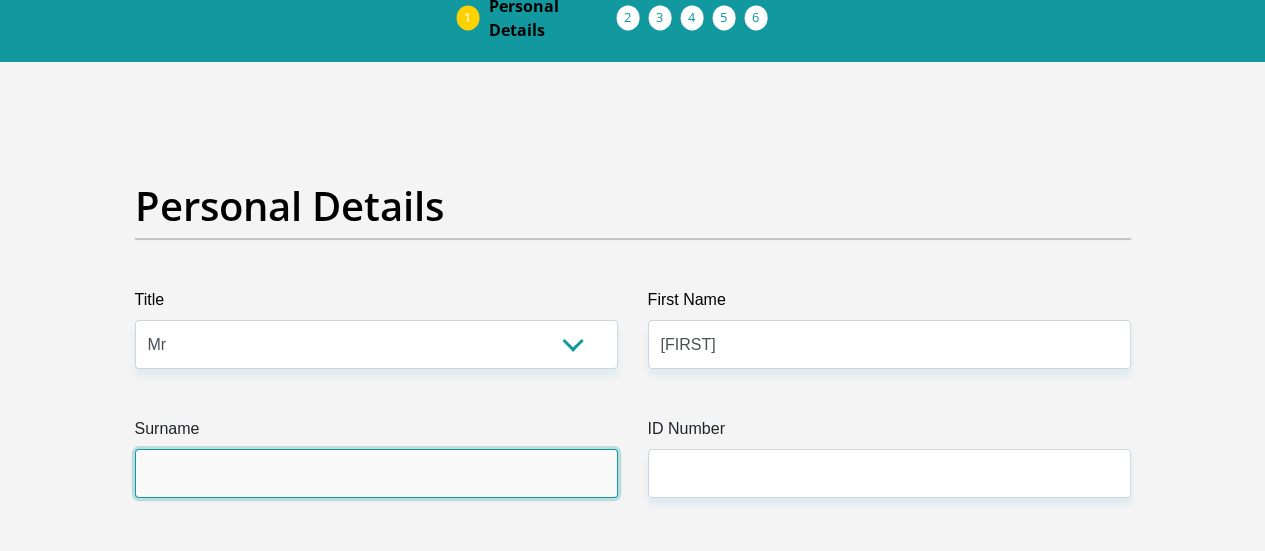 type on "t" 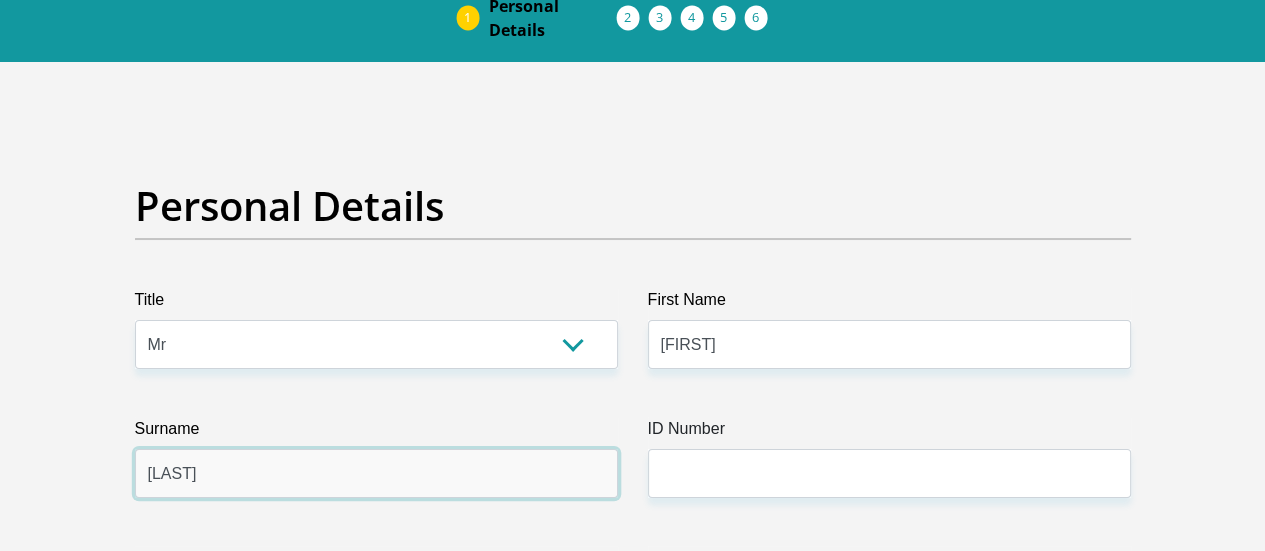 type on "[LAST]" 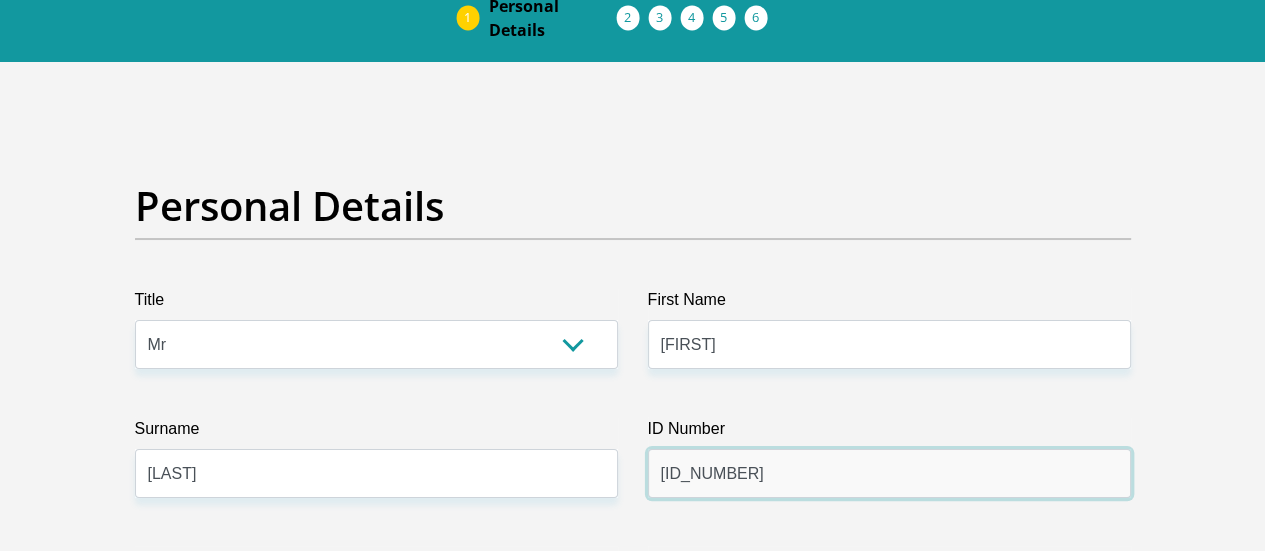 type on "[ID_NUMBER]" 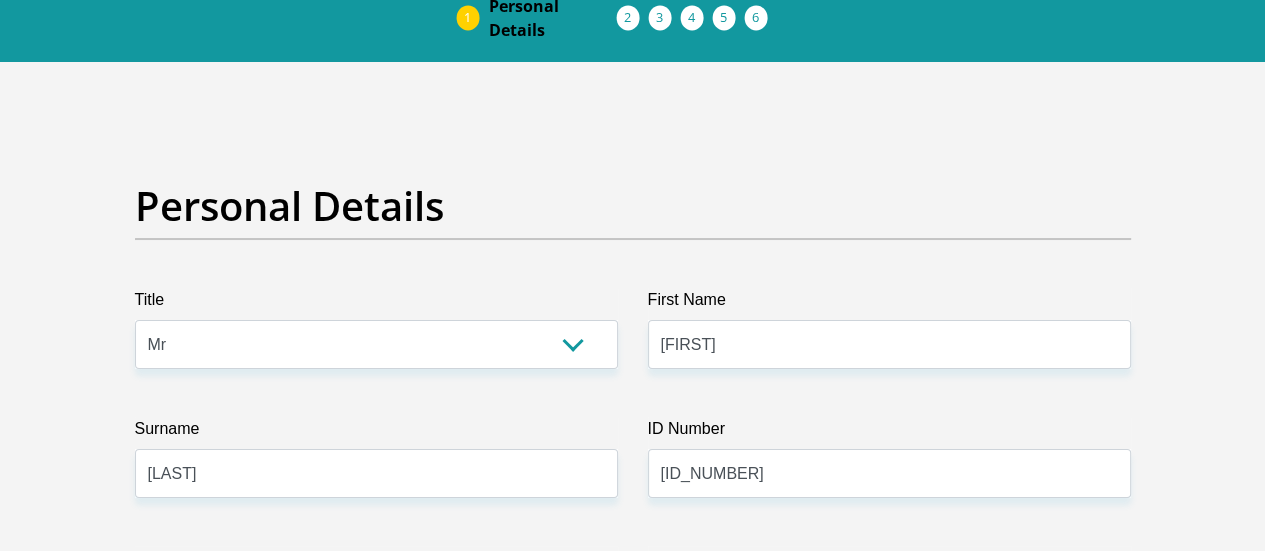 scroll, scrollTop: 102, scrollLeft: 0, axis: vertical 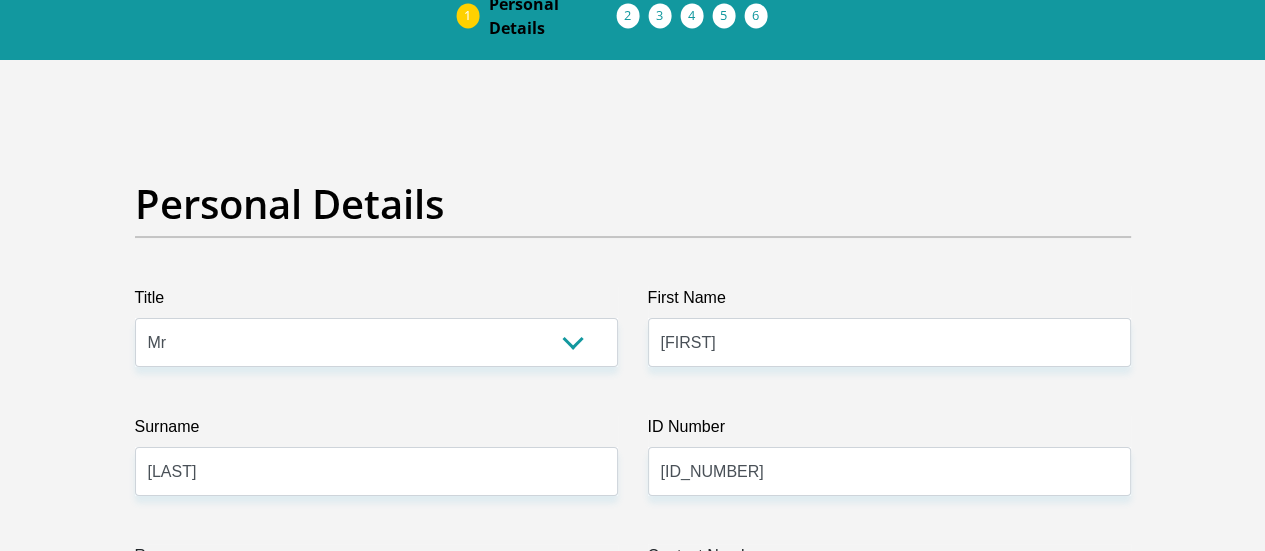 select on "4" 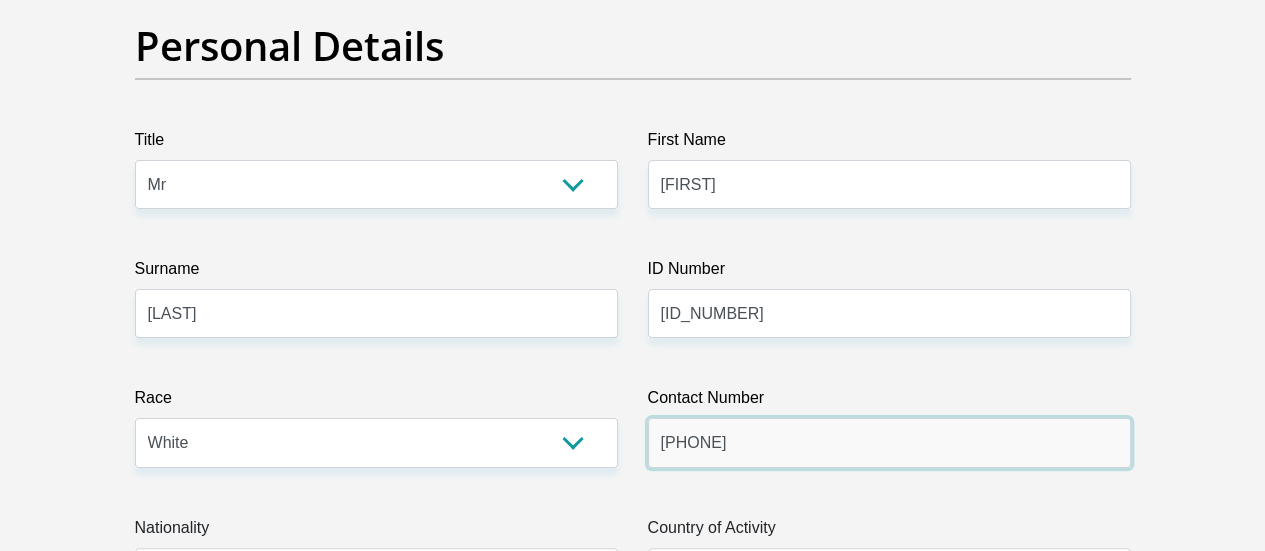 scroll, scrollTop: 302, scrollLeft: 0, axis: vertical 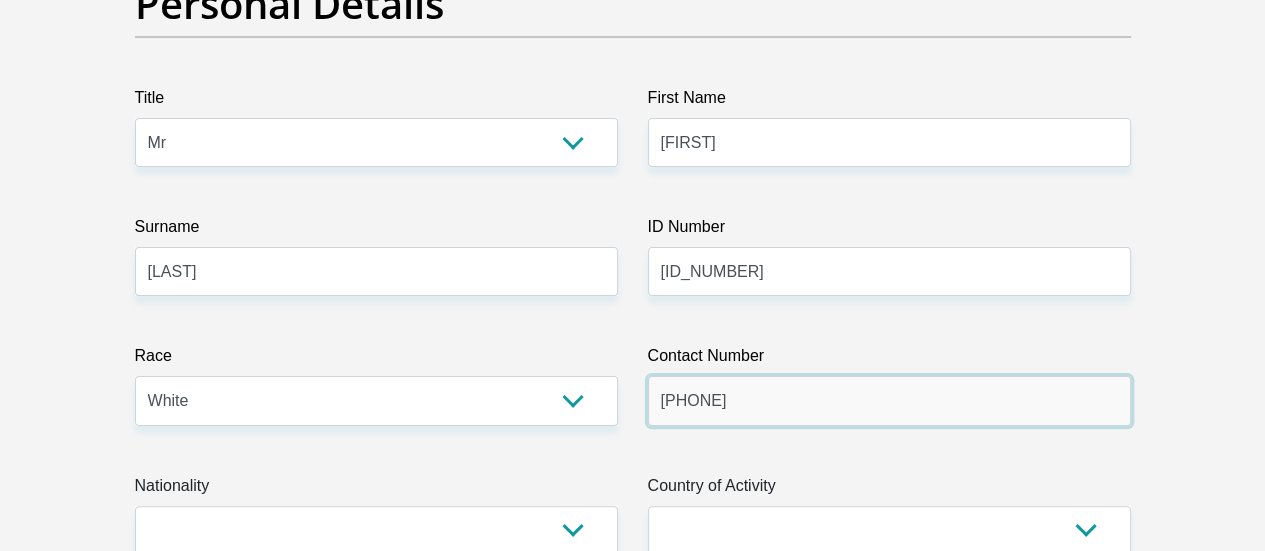 type on "[PHONE]" 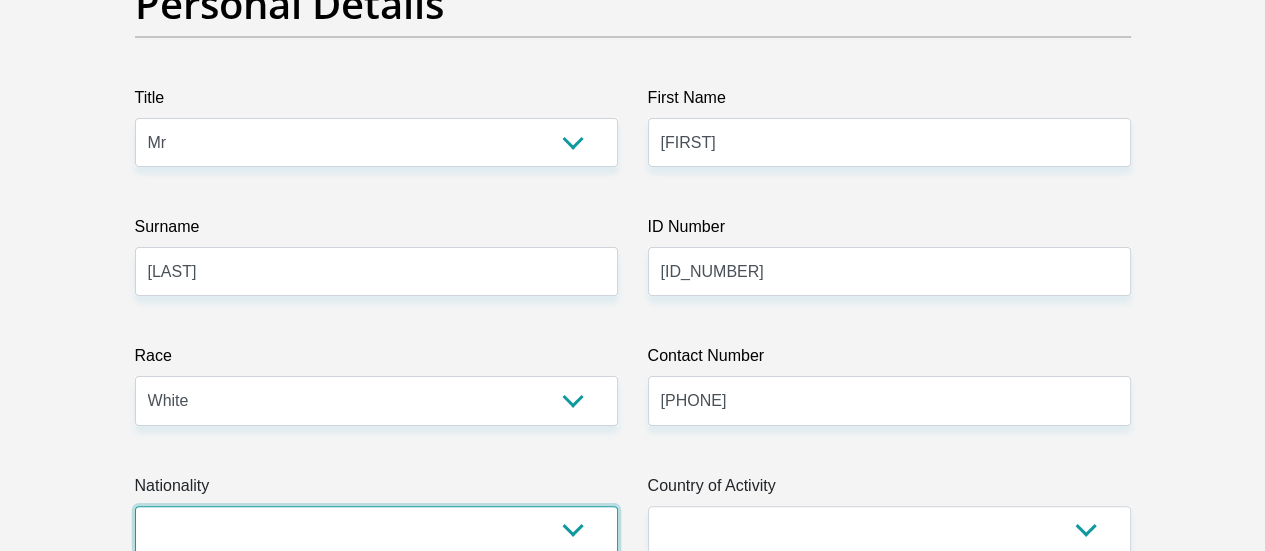click on "South Africa
Afghanistan
Aland Islands
Albania
Algeria
America Samoa
American Virgin Islands
Andorra
Angola
Anguilla
Antarctica
Antigua and Barbuda
Argentina
Armenia
Aruba
Ascension Island
Australia
Austria
Azerbaijan
Bahamas
Bahrain
Bangladesh
Barbados
Chad" at bounding box center (376, 530) 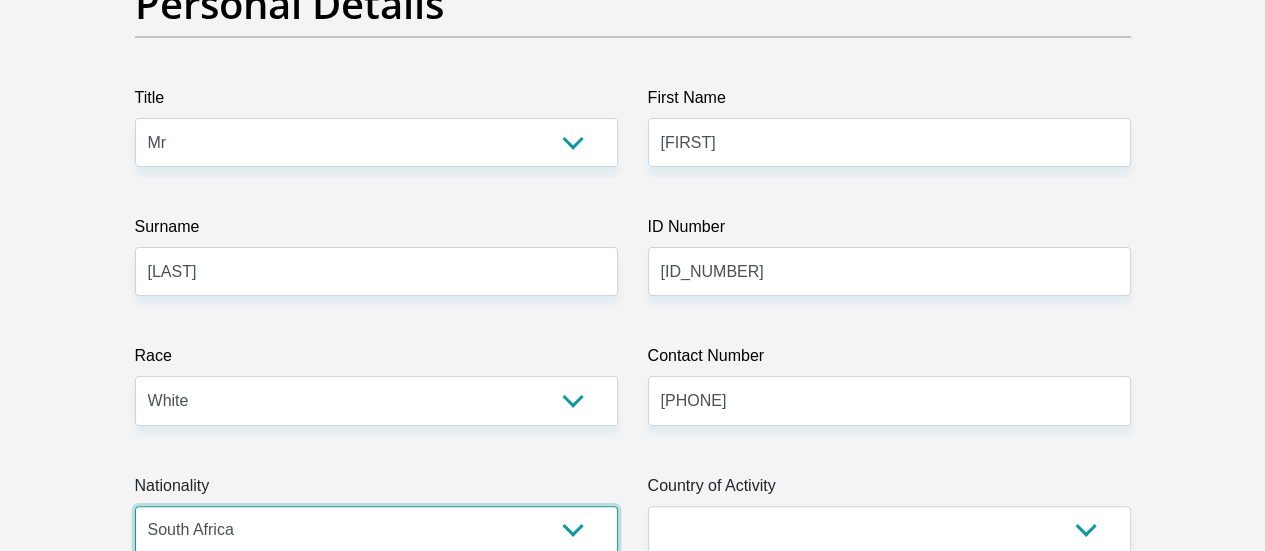 click on "South Africa
Afghanistan
Aland Islands
Albania
Algeria
America Samoa
American Virgin Islands
Andorra
Angola
Anguilla
Antarctica
Antigua and Barbuda
Argentina
Armenia
Aruba
Ascension Island
Australia
Austria
Azerbaijan
Bahamas
Bahrain
Bangladesh
Barbados
Chad" at bounding box center (376, 530) 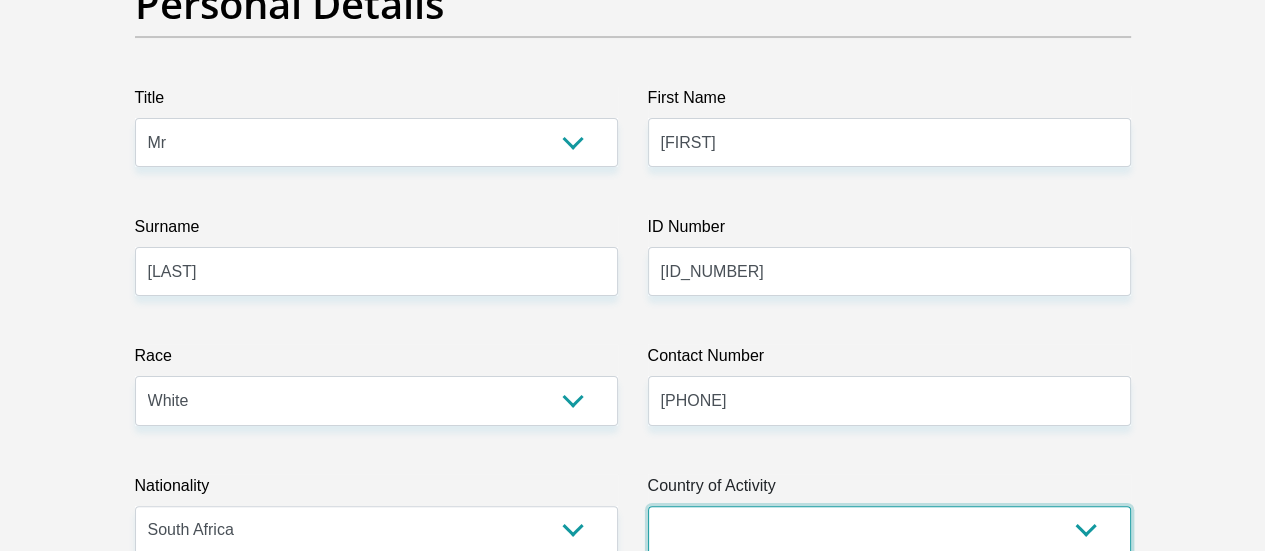 click on "South Africa
Afghanistan
Aland Islands
Albania
Algeria
America Samoa
American Virgin Islands
Andorra
Angola
Anguilla
Antarctica
Antigua and Barbuda
Argentina
Armenia
Aruba
Ascension Island
Australia
Austria
Azerbaijan
Chad" at bounding box center [889, 530] 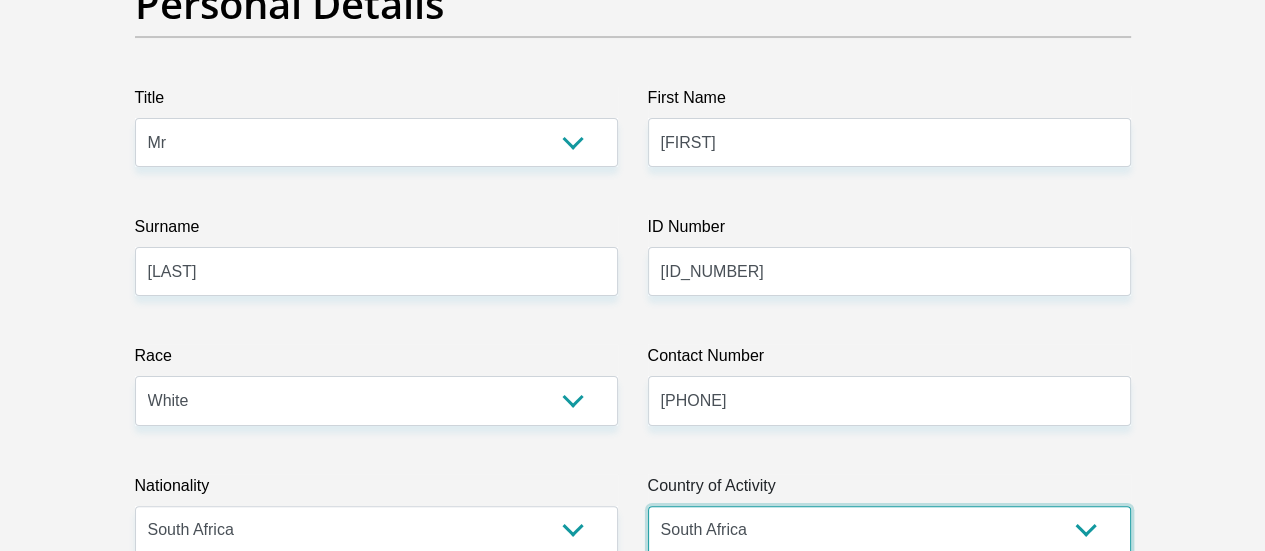 click on "South Africa
Afghanistan
Aland Islands
Albania
Algeria
America Samoa
American Virgin Islands
Andorra
Angola
Anguilla
Antarctica
Antigua and Barbuda
Argentina
Armenia
Aruba
Ascension Island
Australia
Austria
Azerbaijan
Chad" at bounding box center [889, 530] 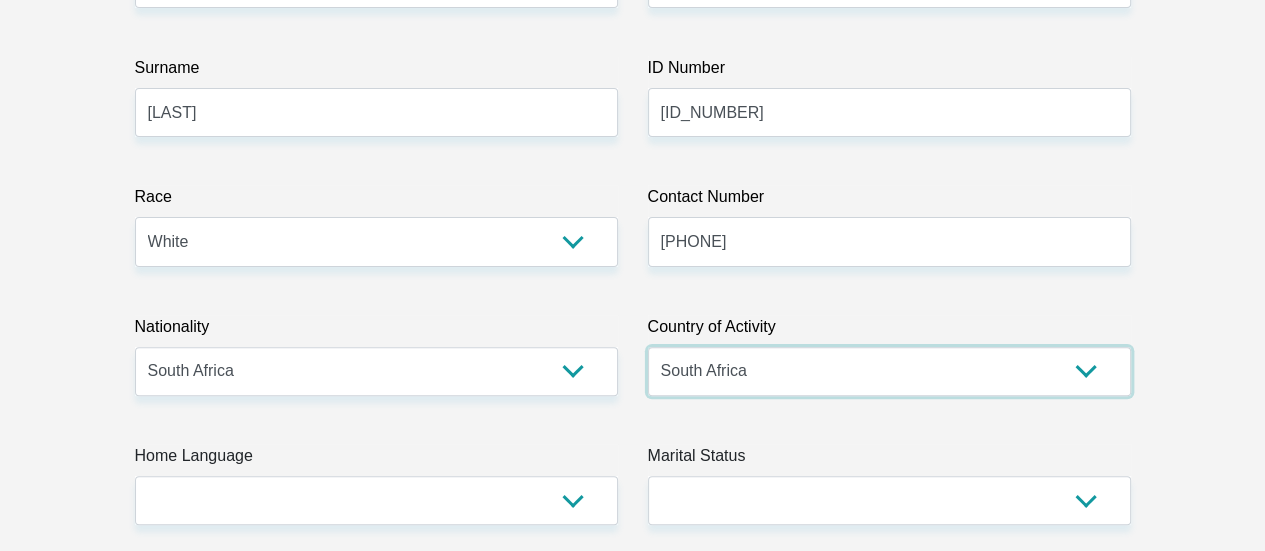 scroll, scrollTop: 502, scrollLeft: 0, axis: vertical 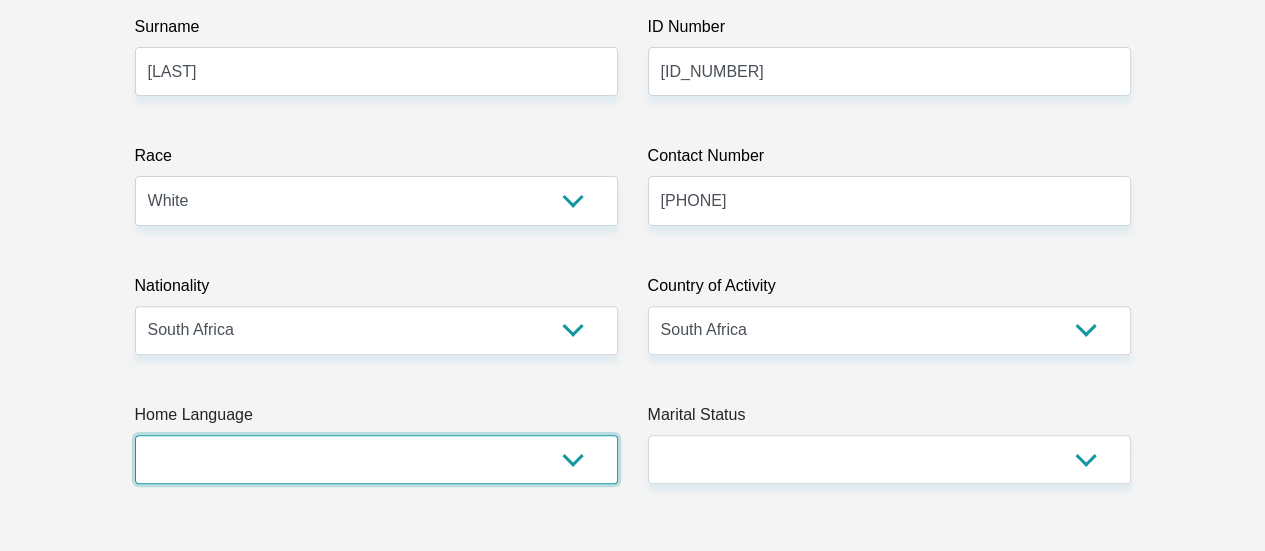 click on "Afrikaans
English
Sepedi
South Ndebele
Southern Sotho
Swati
Tsonga
Tswana
Venda
Xhosa
Zulu
Other" at bounding box center [376, 459] 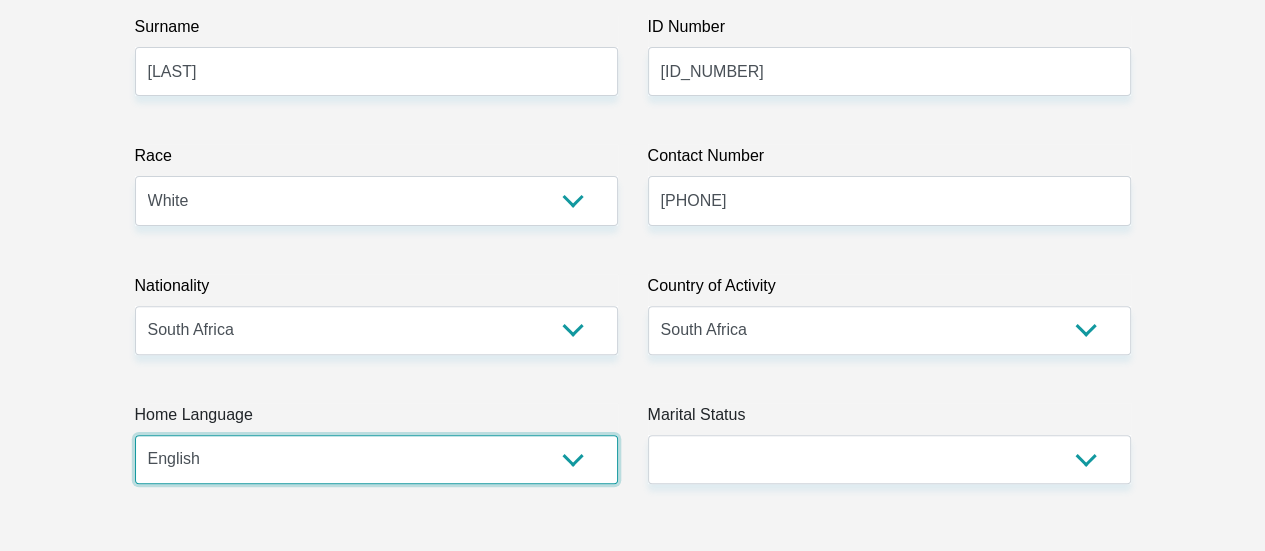 click on "Afrikaans
English
Sepedi
South Ndebele
Southern Sotho
Swati
Tsonga
Tswana
Venda
Xhosa
Zulu
Other" at bounding box center (376, 459) 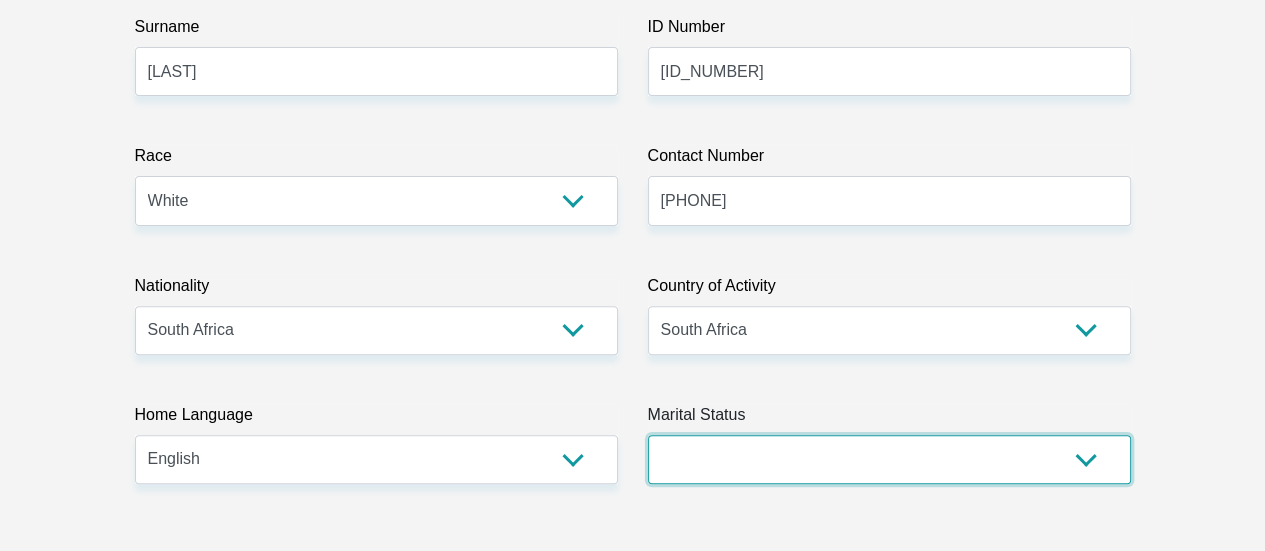 click on "Married ANC
Single
Divorced
Widowed
Married COP or Customary Law" at bounding box center [889, 459] 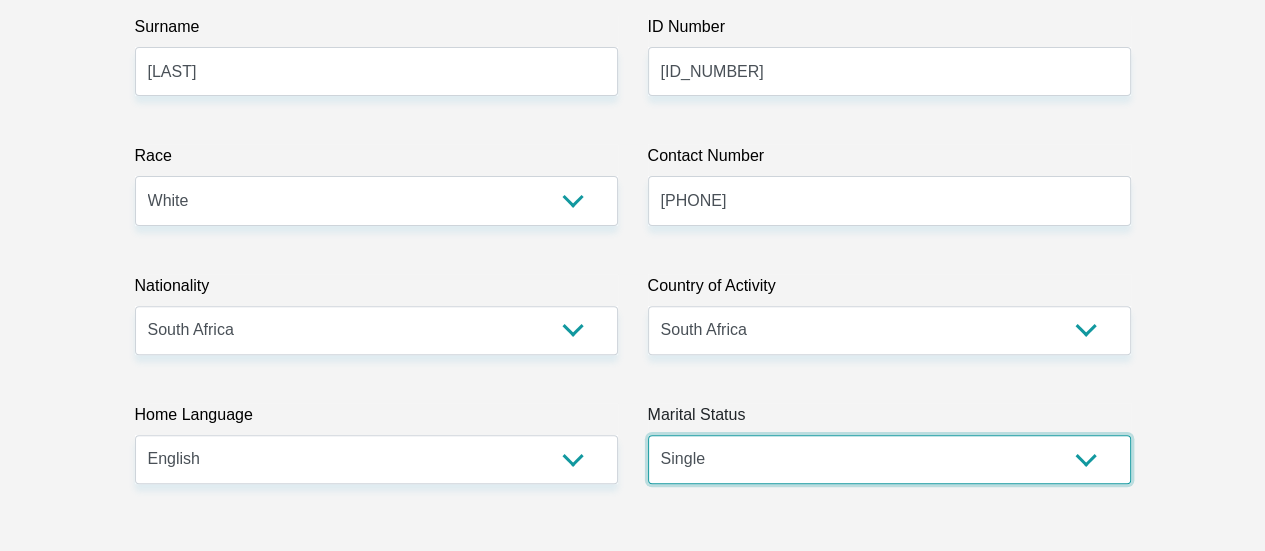 click on "Married ANC
Single
Divorced
Widowed
Married COP or Customary Law" at bounding box center [889, 459] 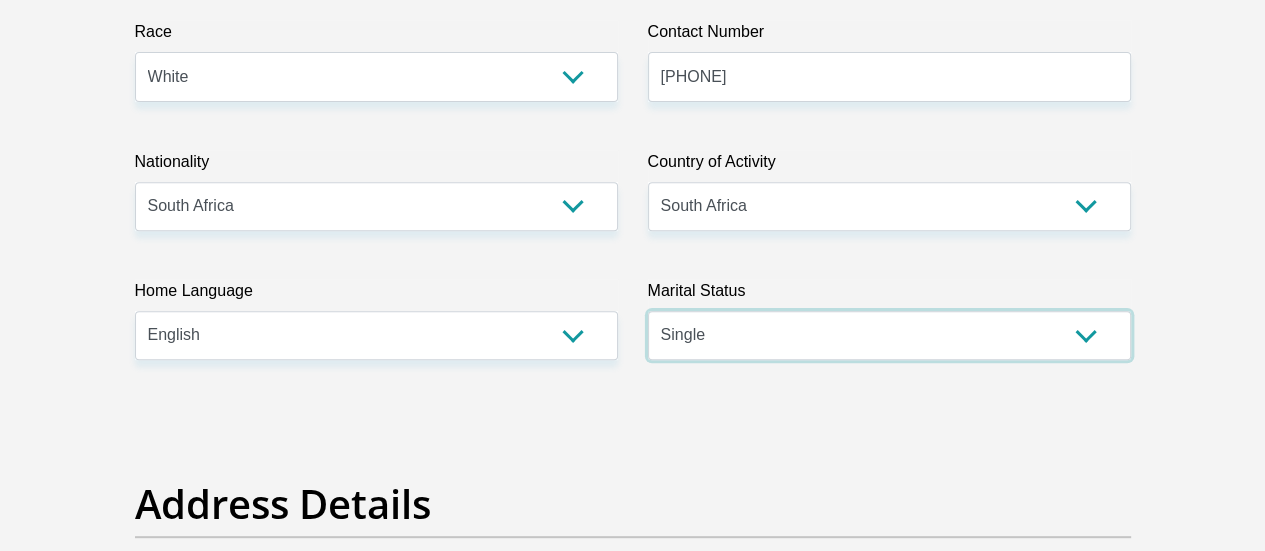 scroll, scrollTop: 802, scrollLeft: 0, axis: vertical 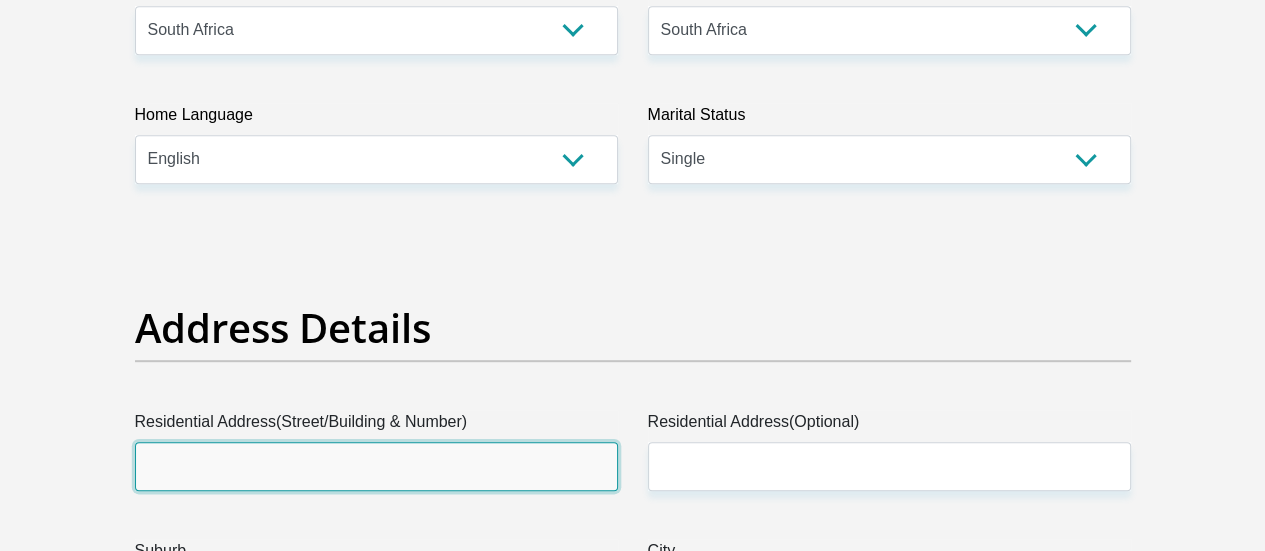 click on "Residential Address(Street/Building & Number)" at bounding box center (376, 466) 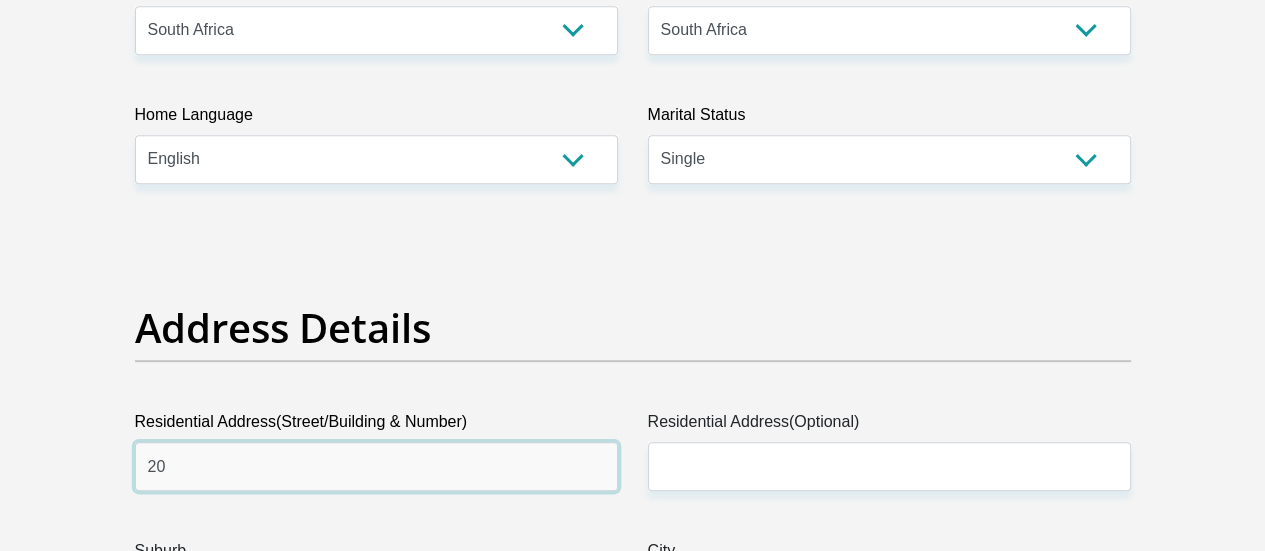 type on "2" 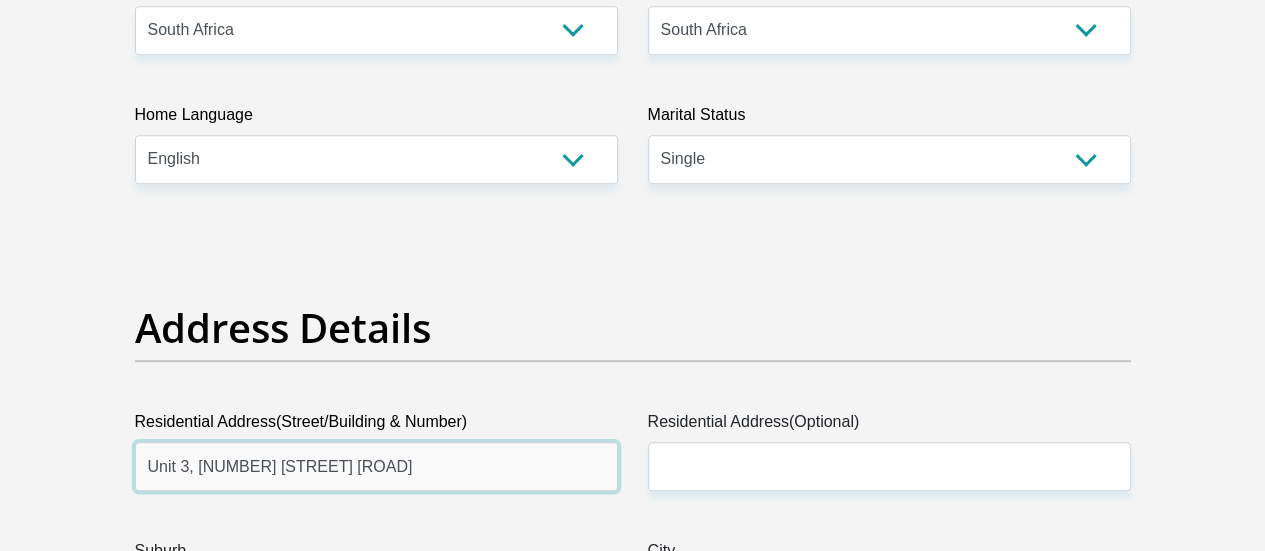type on "Unit 3, [NUMBER] [STREET] [ROAD]" 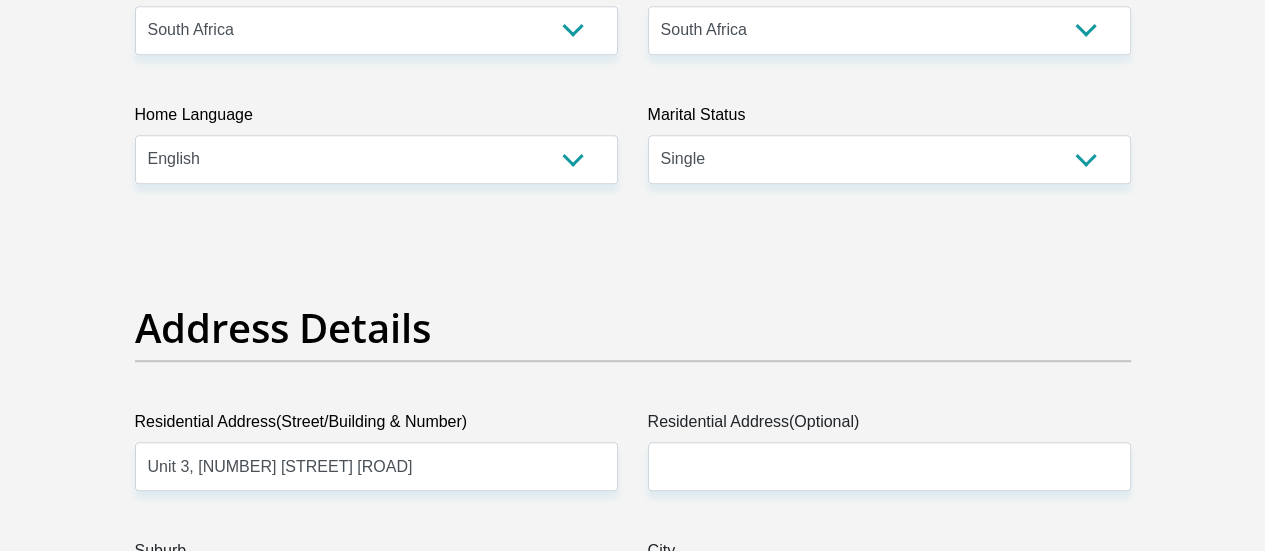 type on "N" 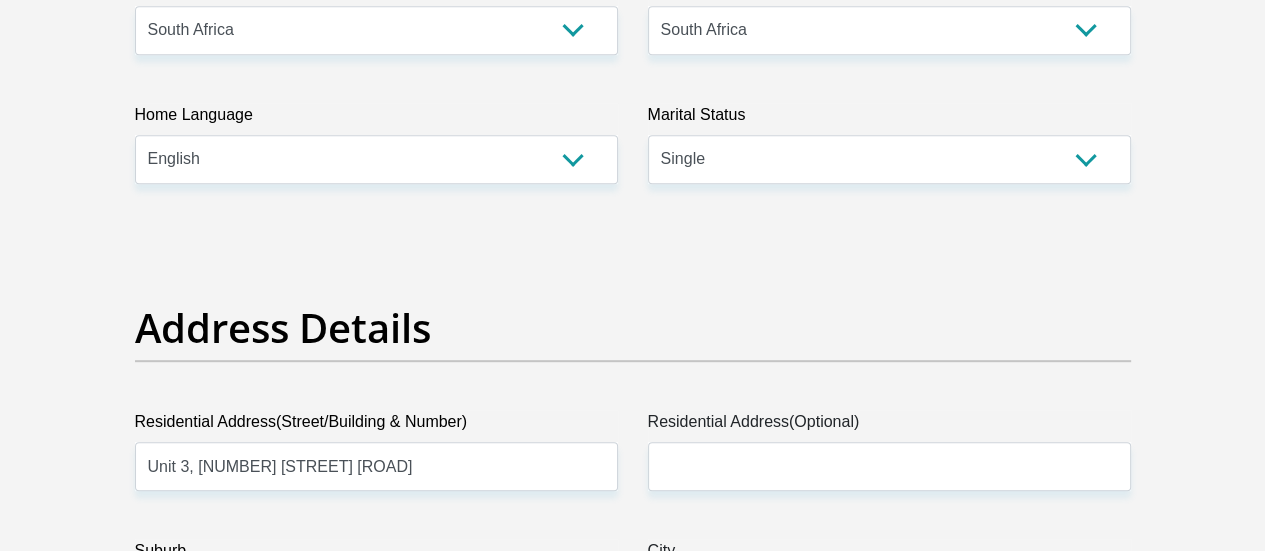 type on "[CITY]" 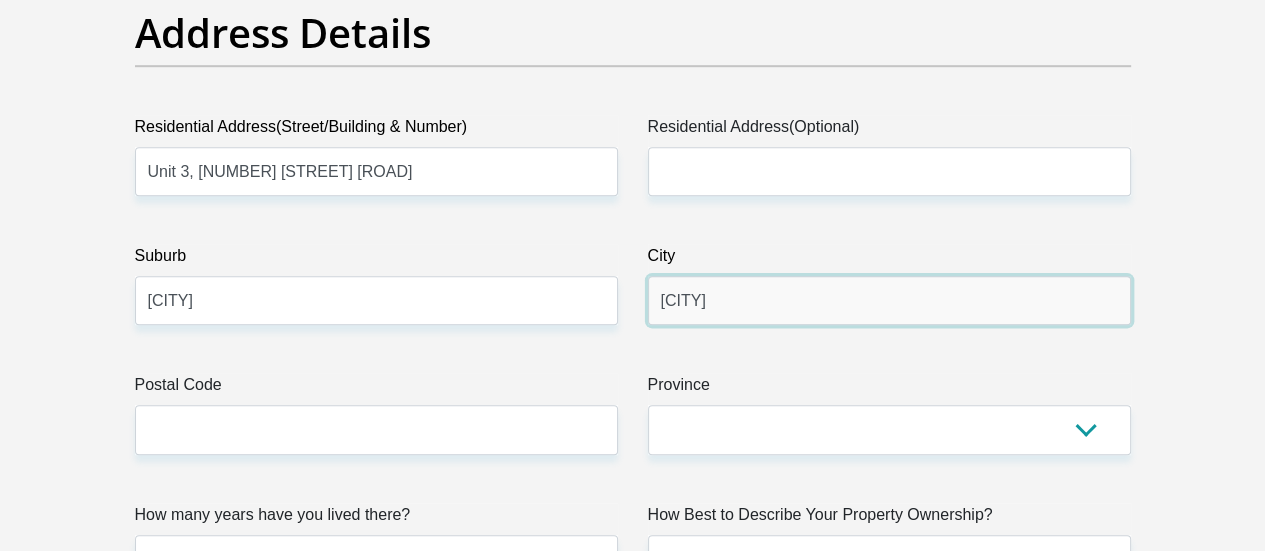 scroll, scrollTop: 1102, scrollLeft: 0, axis: vertical 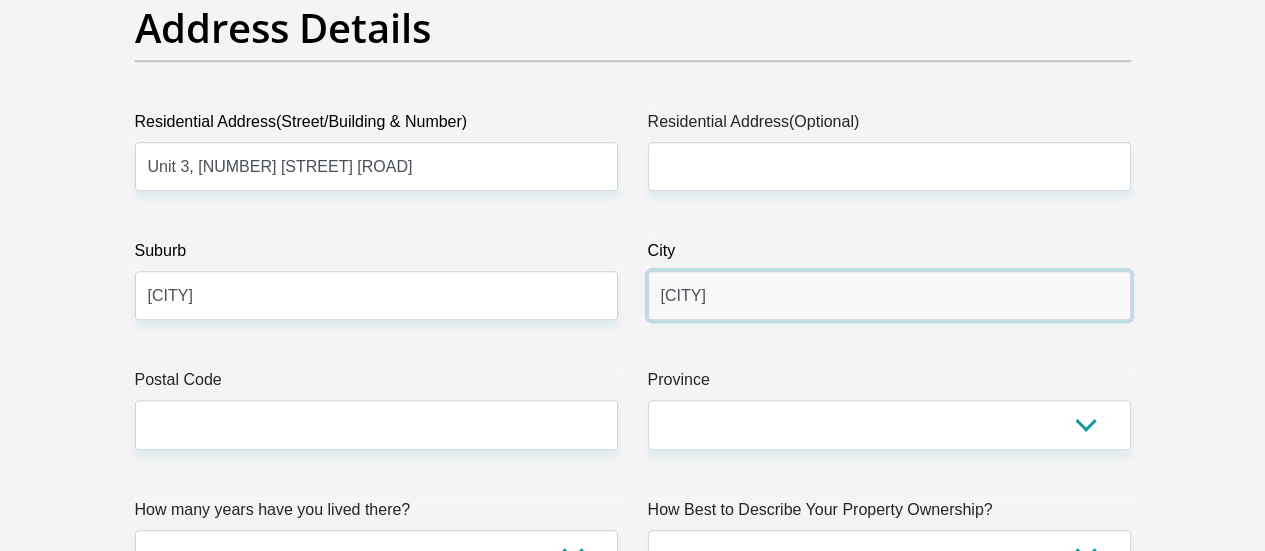 type on "[CITY]" 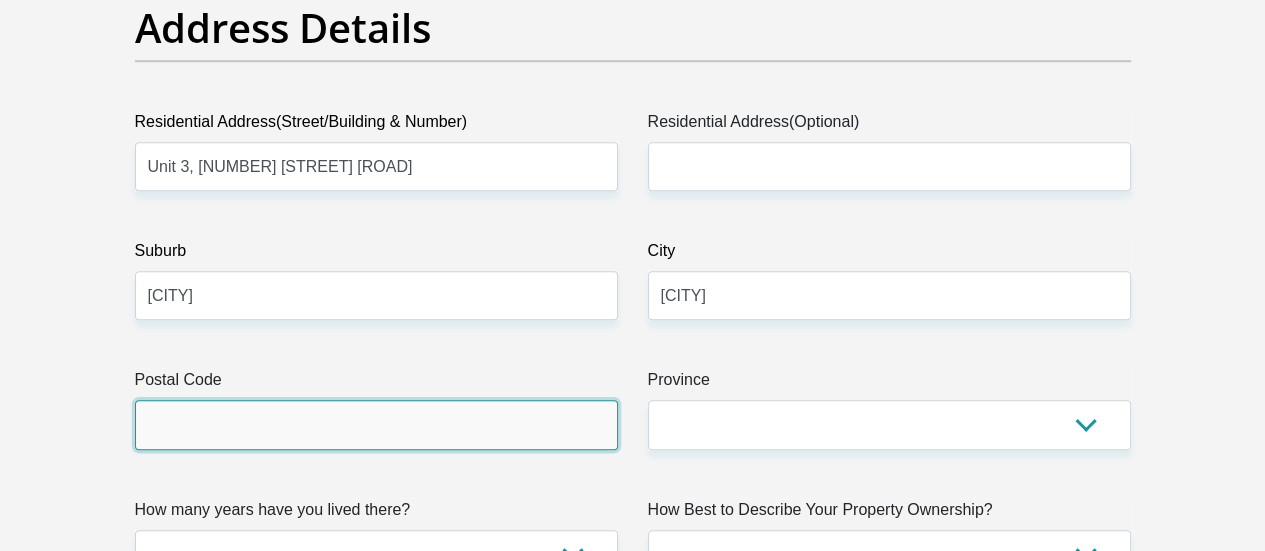 click on "Postal Code" at bounding box center [376, 424] 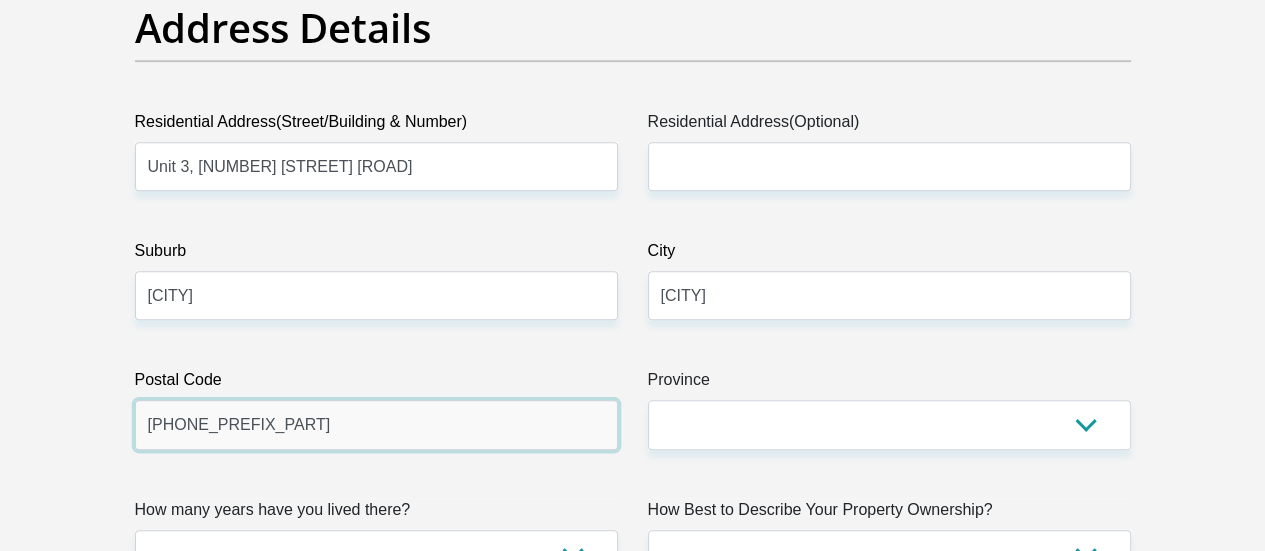 type on "[PHONE_PREFIX_PART]" 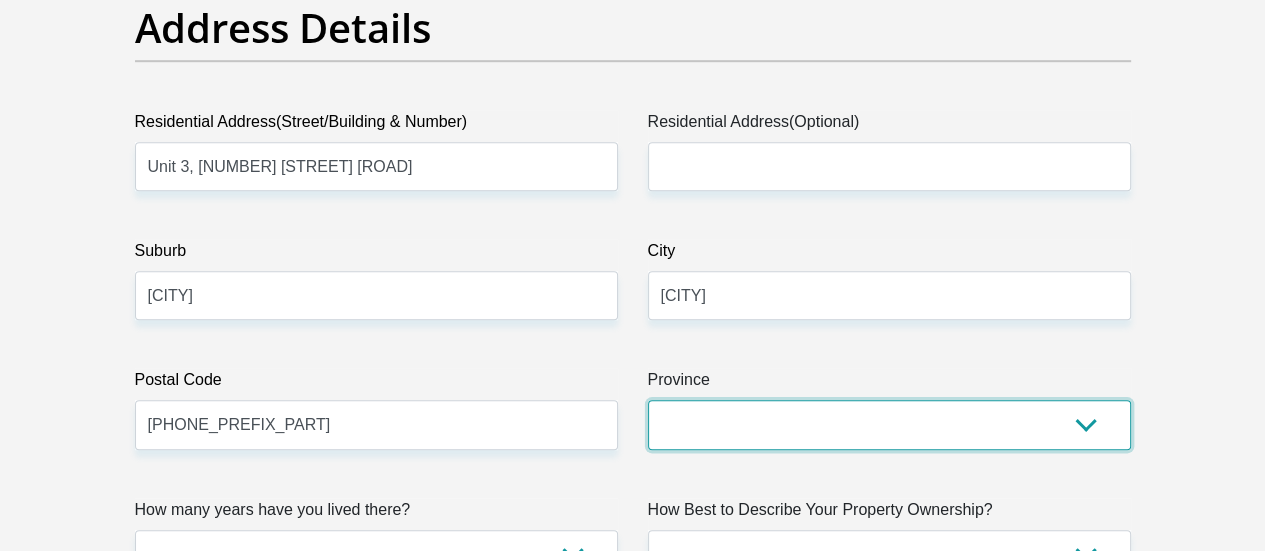 select on "KwaZulu-Natal" 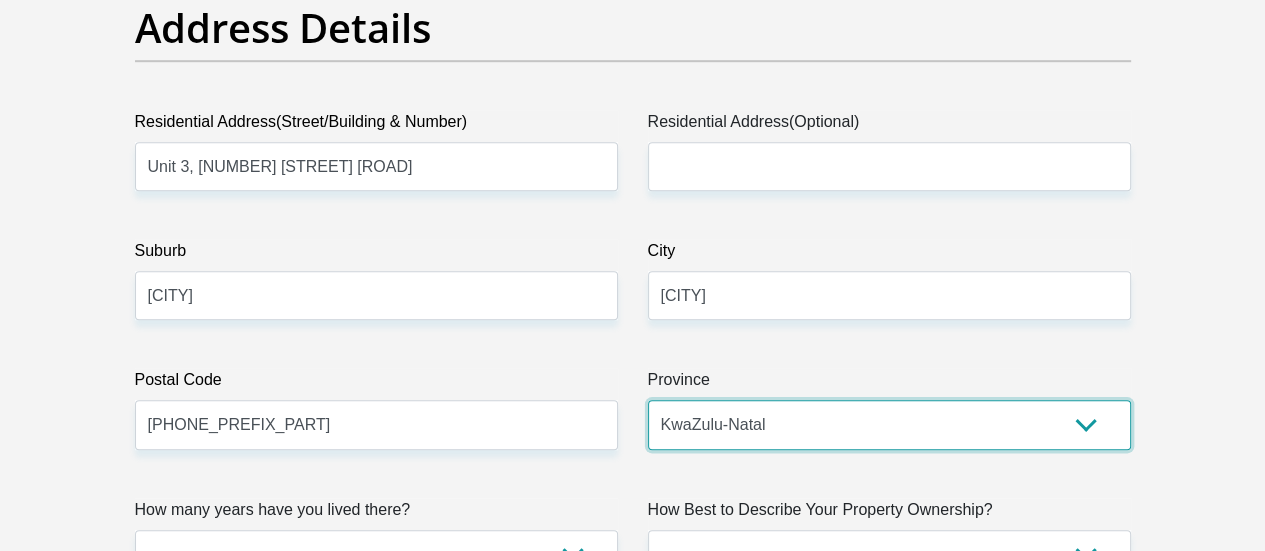 click on "Eastern Cape
Free State
Gauteng
KwaZulu-Natal
Limpopo
Mpumalanga
Northern Cape
North West
Western Cape" at bounding box center (889, 424) 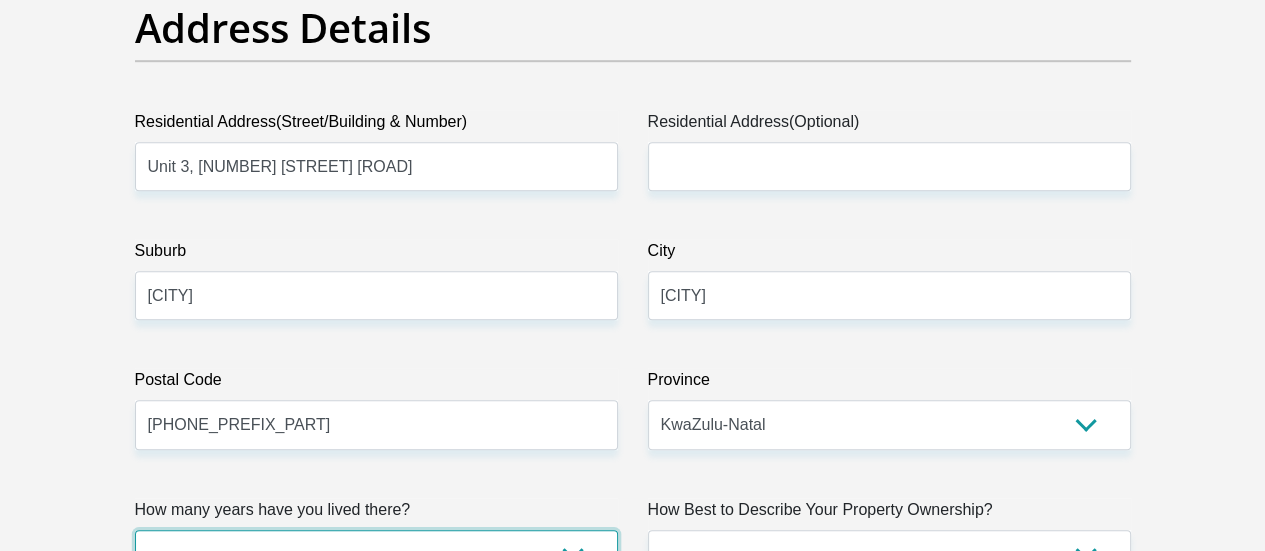 select on "2" 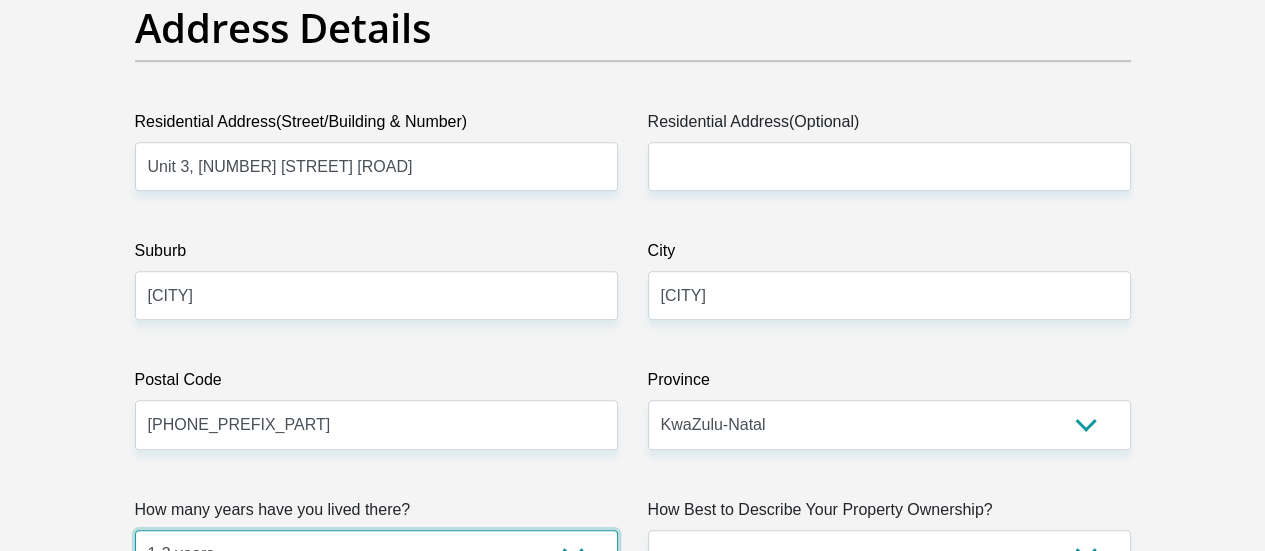 click on "less than 1 year
1-3 years
3-5 years
5+ years" at bounding box center [376, 554] 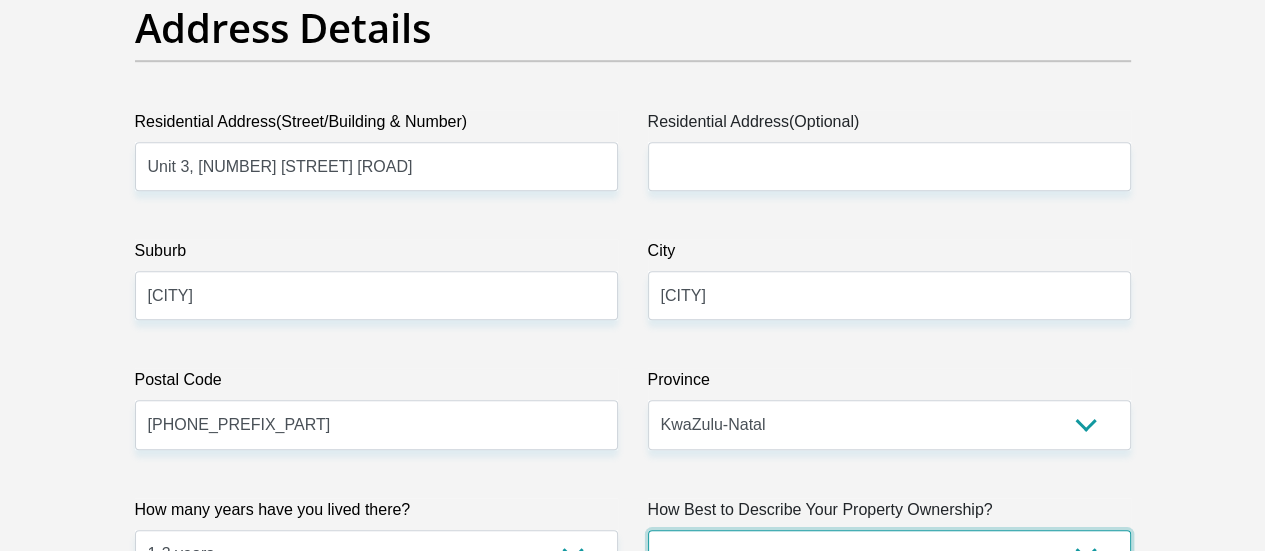select on "Rented" 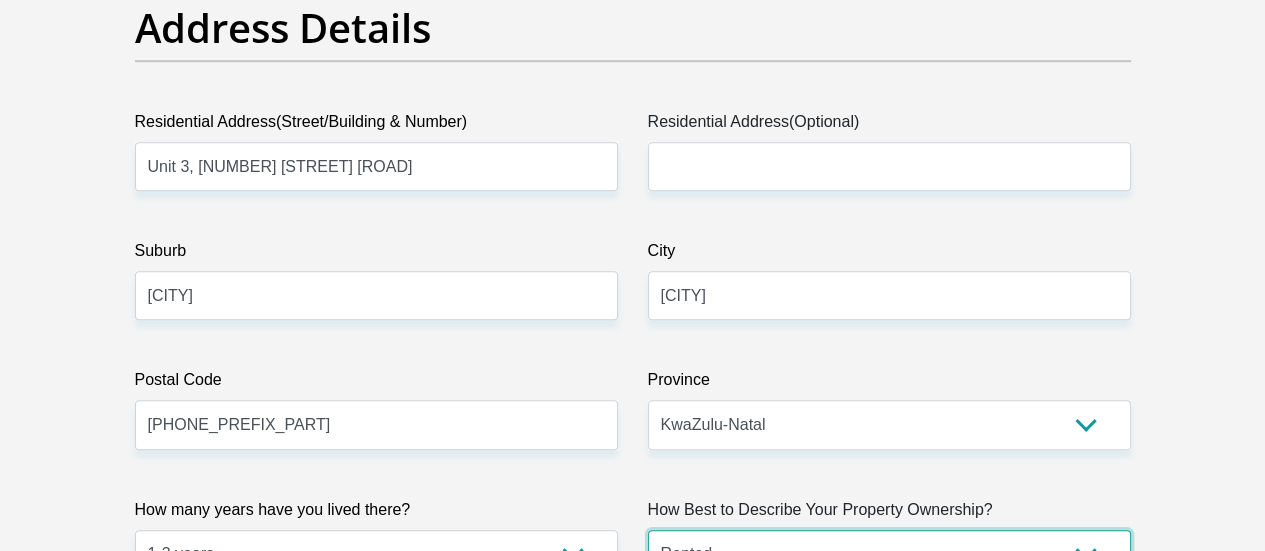click on "Owned
Rented
Family Owned
Company Dwelling" at bounding box center [889, 554] 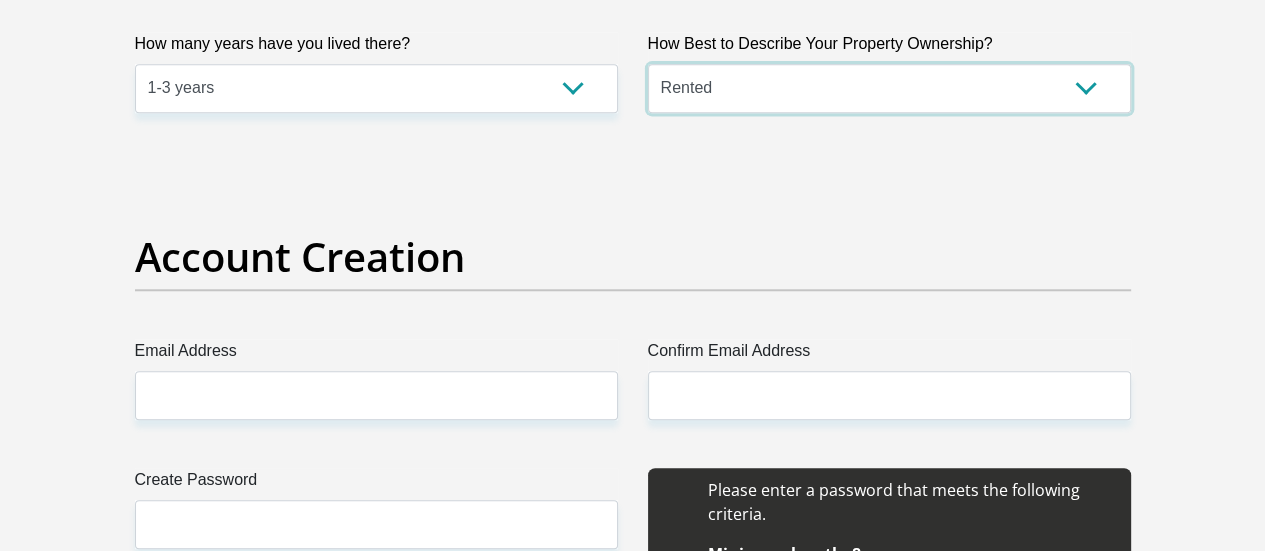 scroll, scrollTop: 1602, scrollLeft: 0, axis: vertical 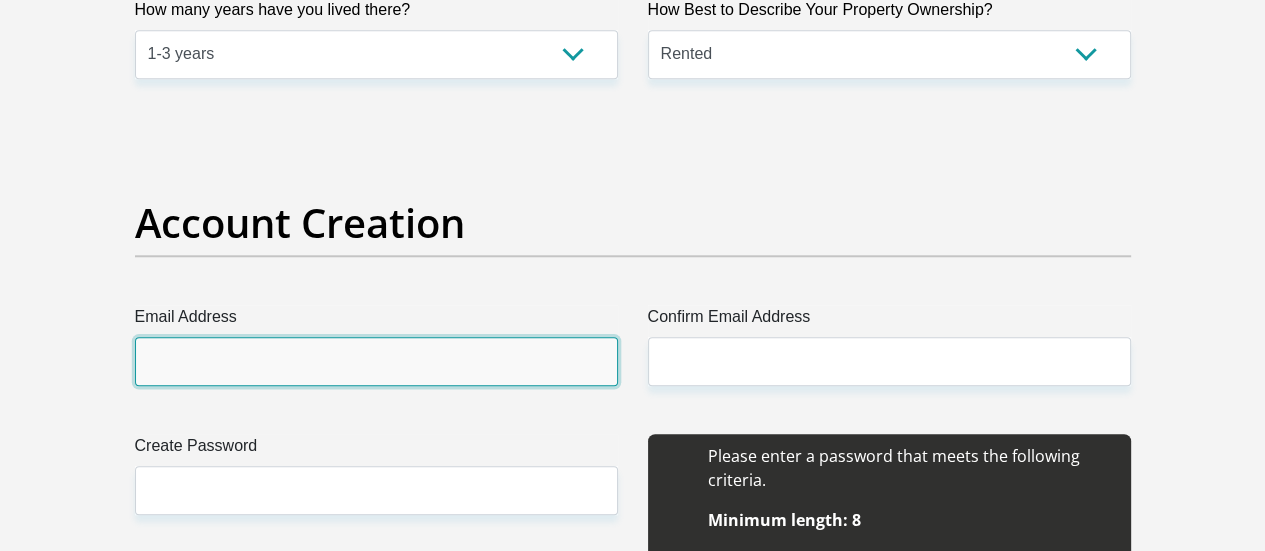 click on "Email Address" at bounding box center (376, 361) 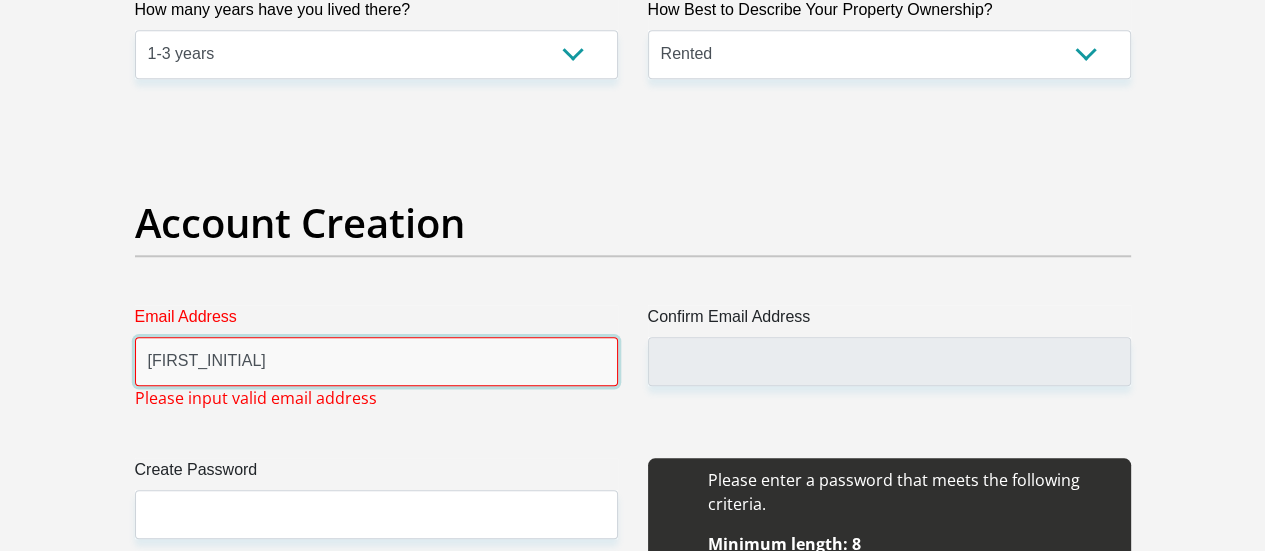 type on "a" 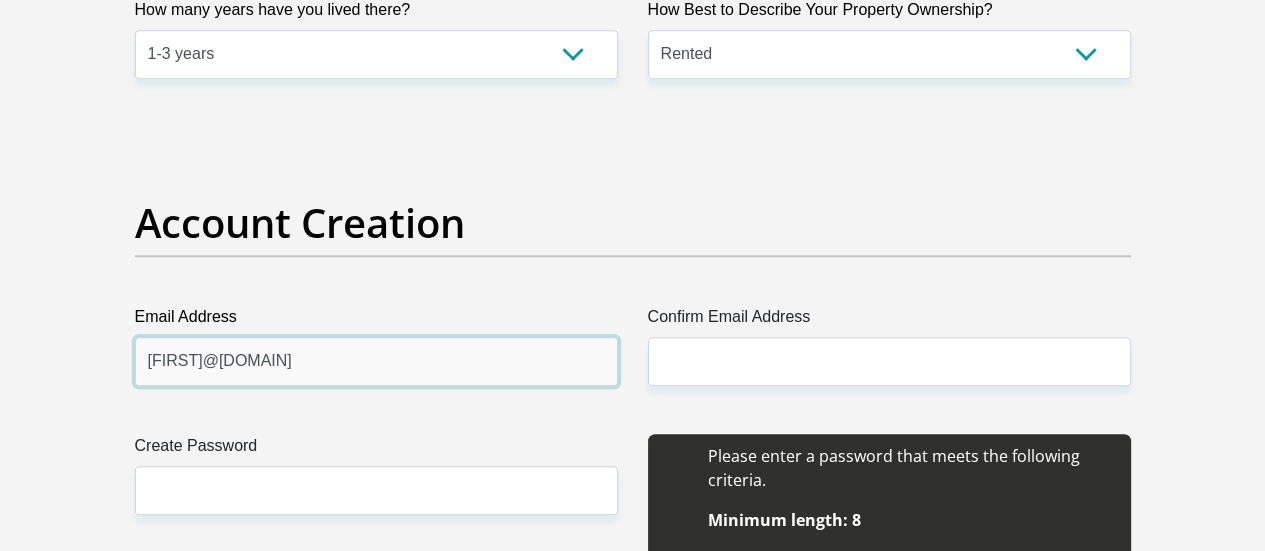 type on "[FIRST]@[DOMAIN]" 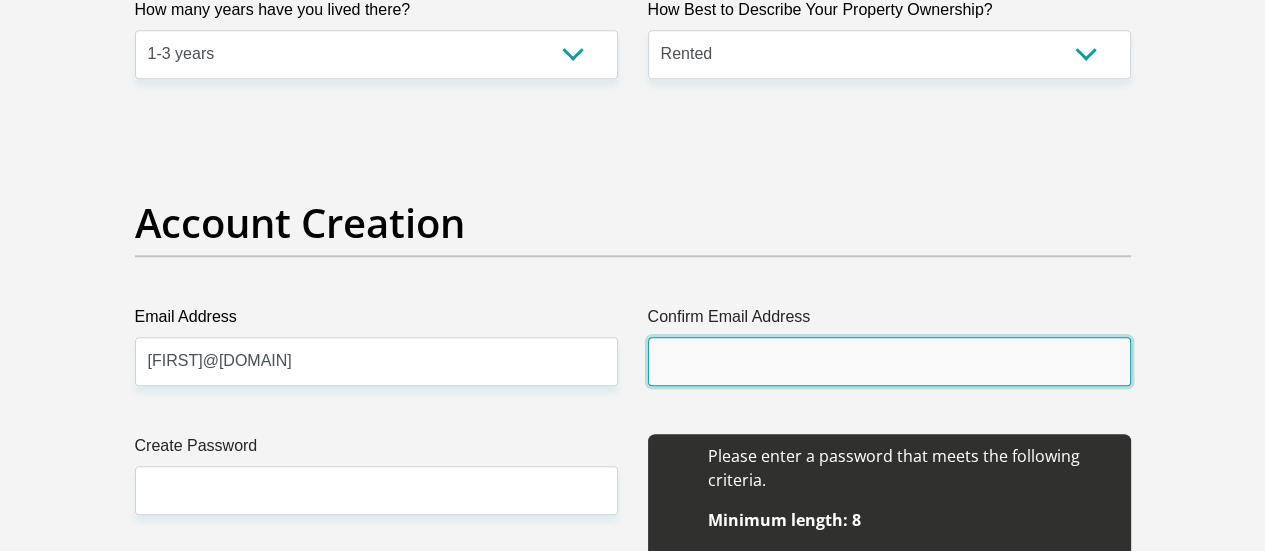 click on "Confirm Email Address" at bounding box center [889, 361] 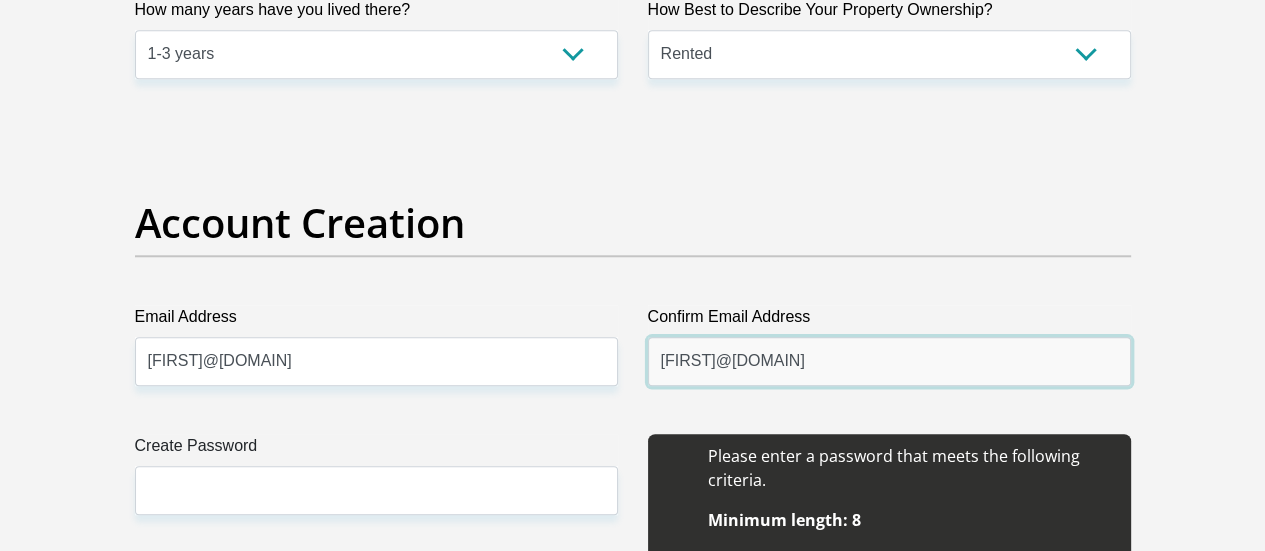 type on "[FIRST]@[DOMAIN]" 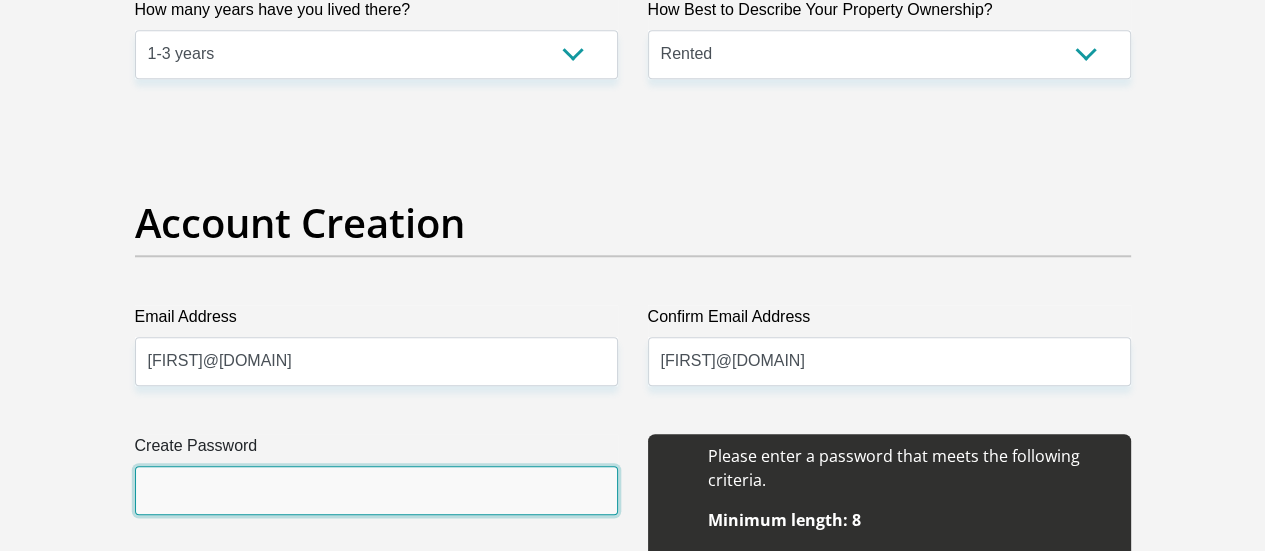 click on "Create Password" at bounding box center (376, 490) 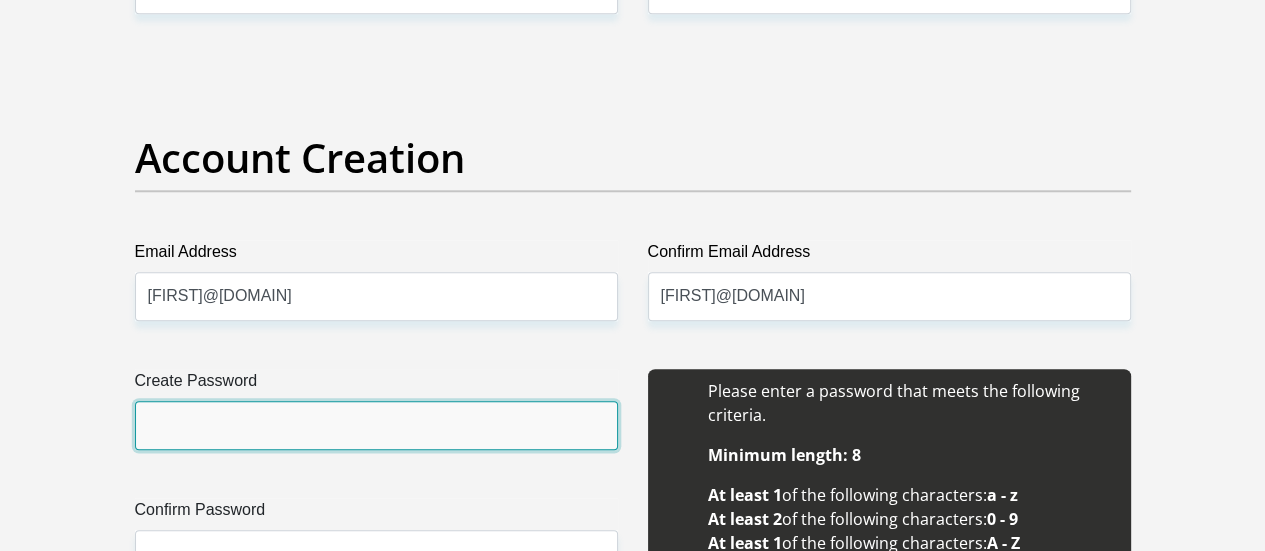 scroll, scrollTop: 1702, scrollLeft: 0, axis: vertical 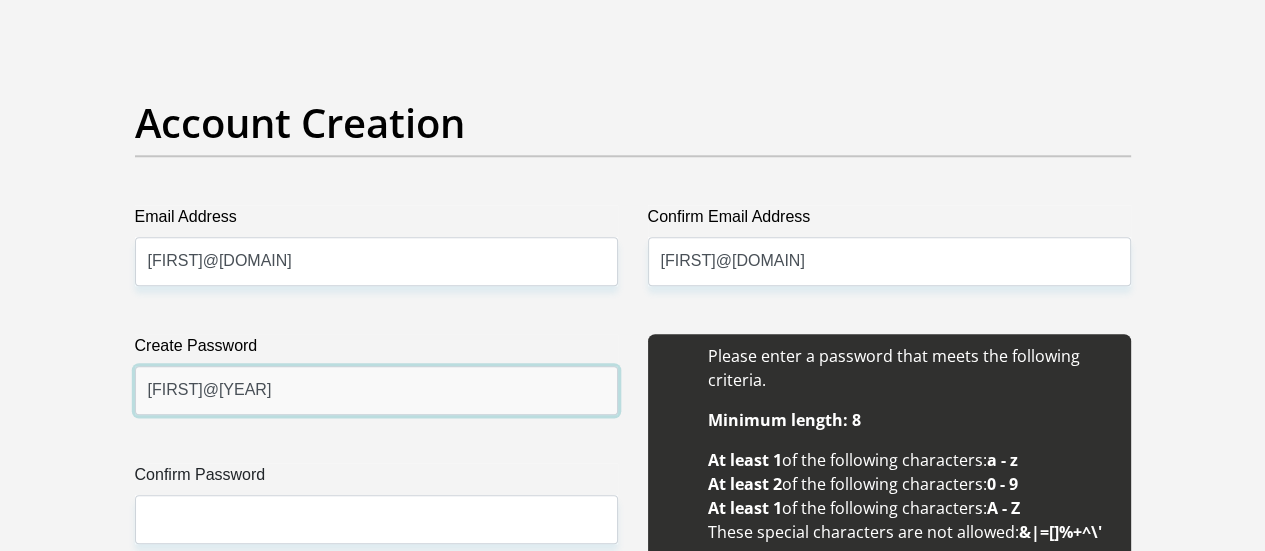 type on "[FIRST]@[YEAR]" 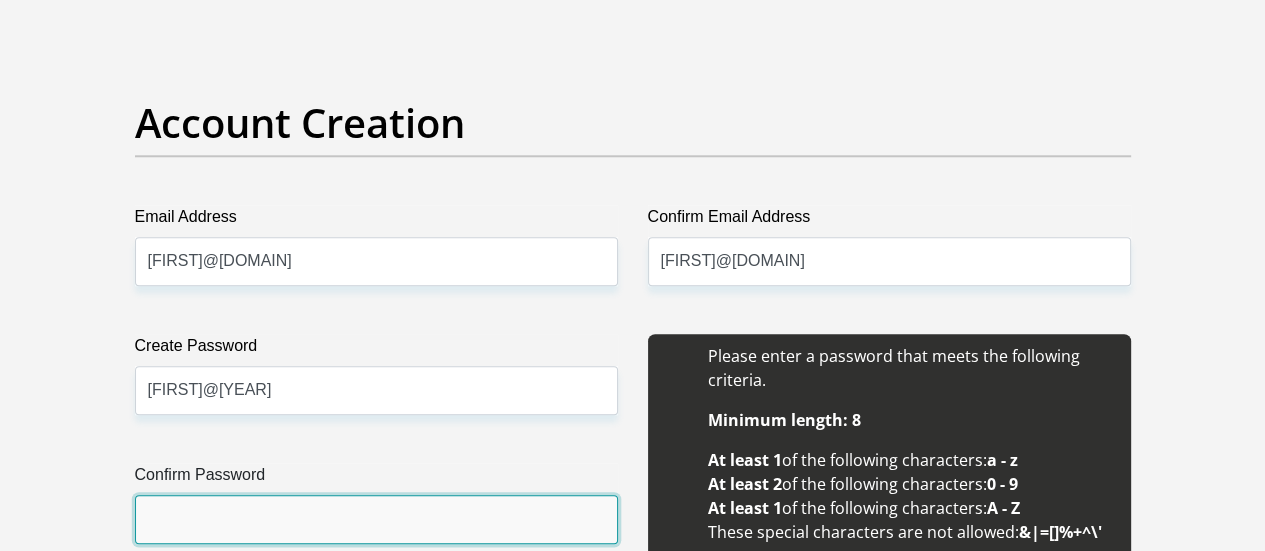 click on "Confirm Password" at bounding box center (376, 519) 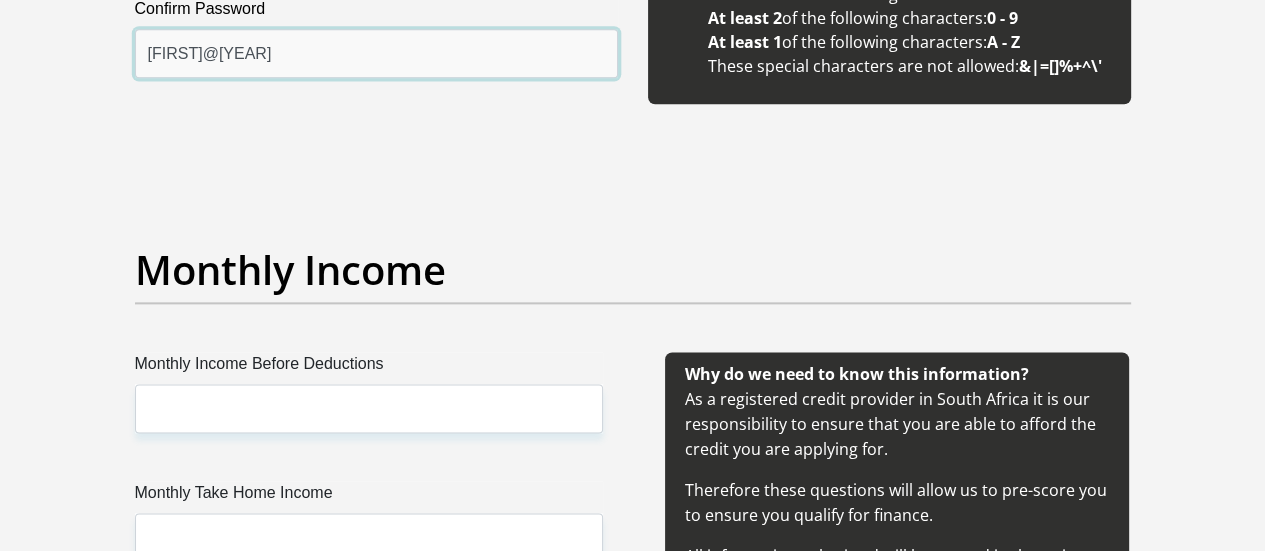 scroll, scrollTop: 2202, scrollLeft: 0, axis: vertical 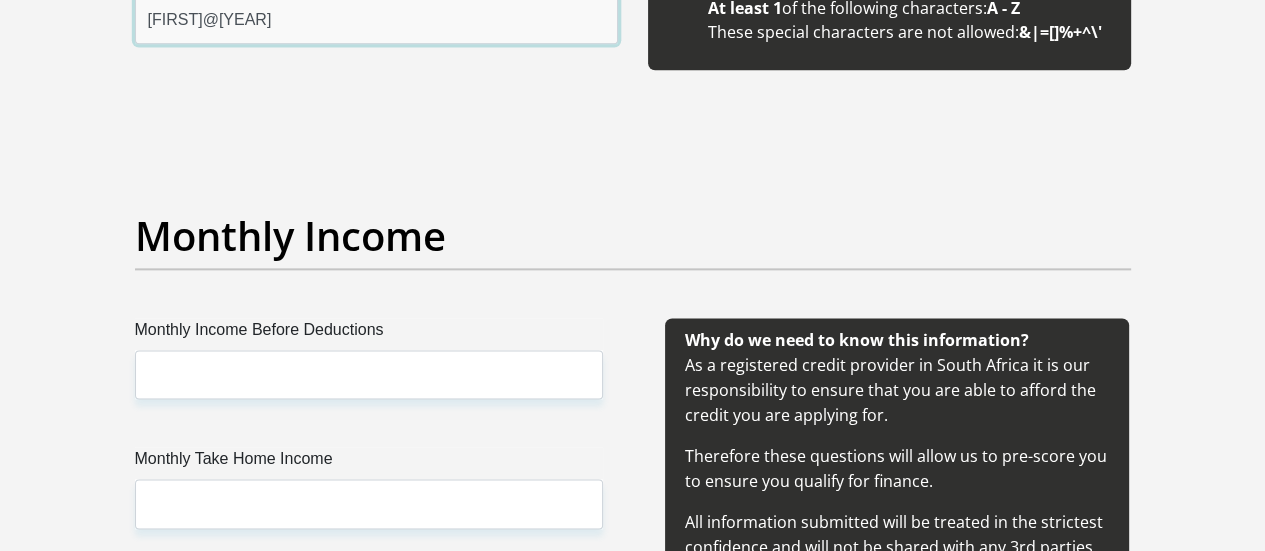 type on "[FIRST]@[YEAR]" 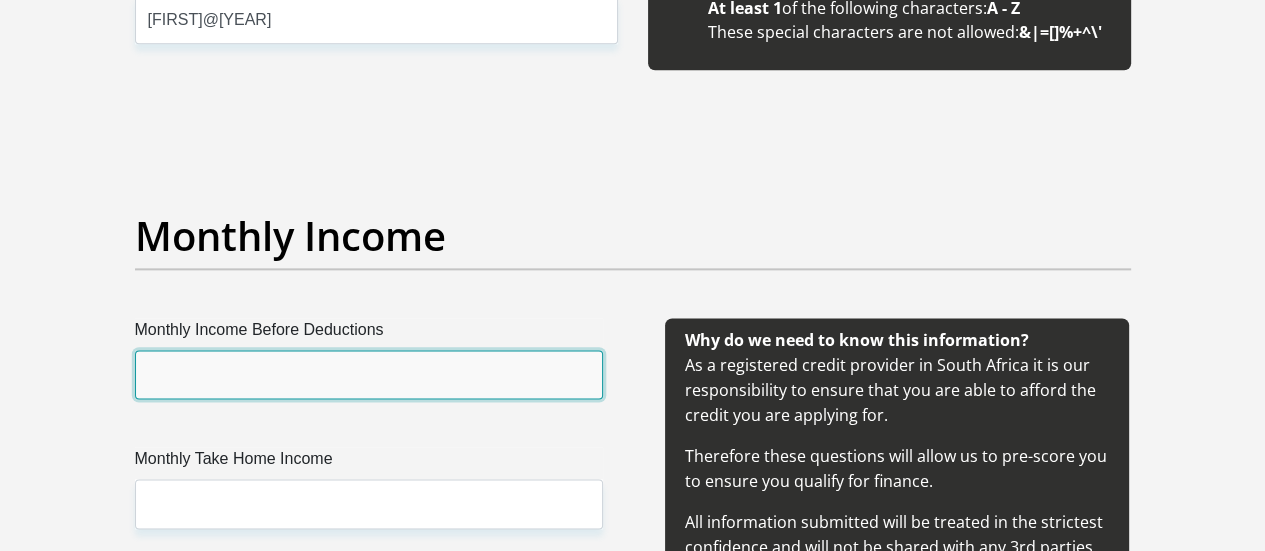 click on "Monthly Income Before Deductions" at bounding box center [369, 374] 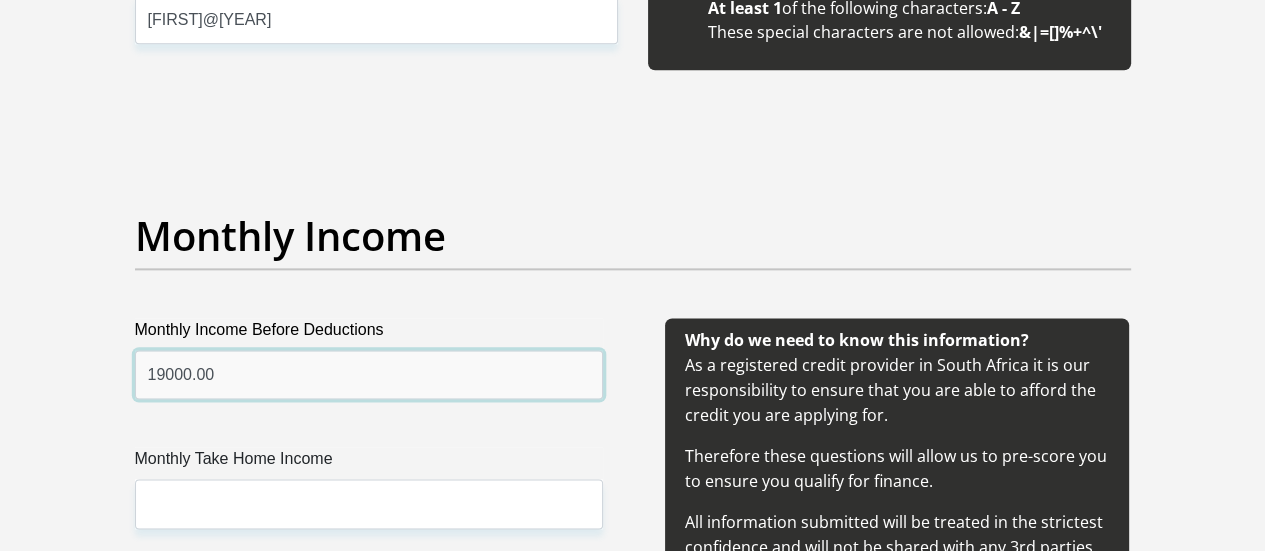 type on "19000.00" 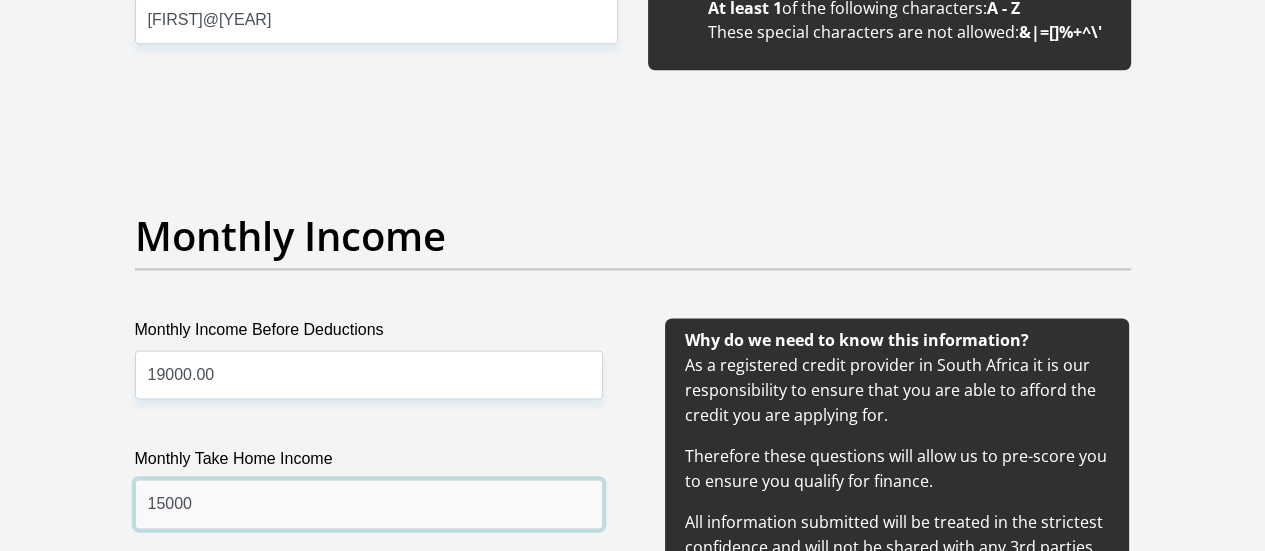 type on "15000" 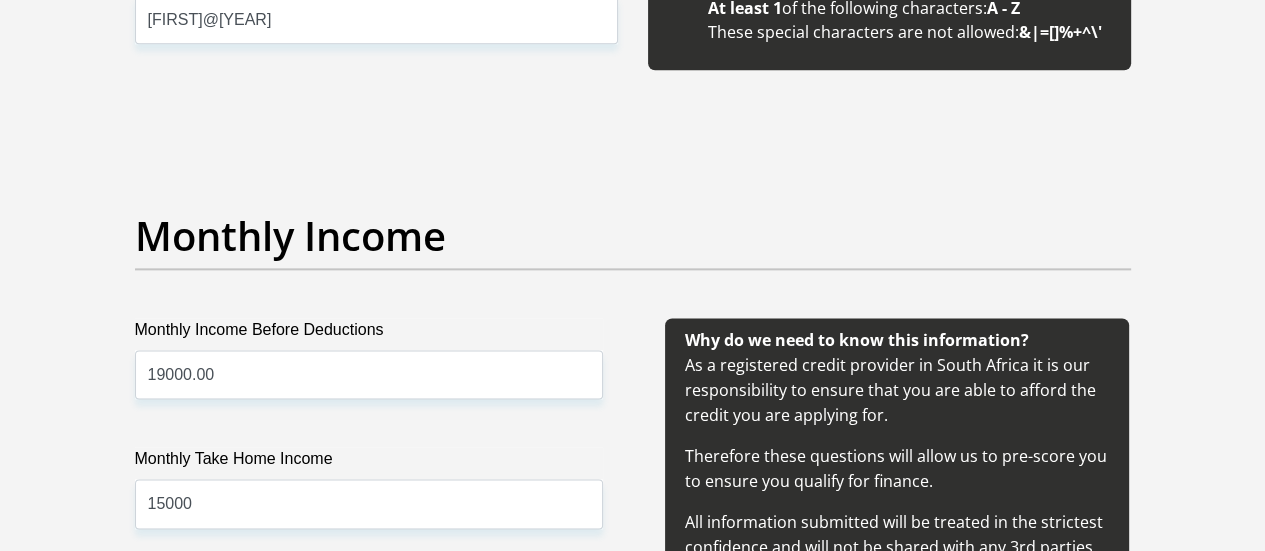 scroll, scrollTop: 2233, scrollLeft: 0, axis: vertical 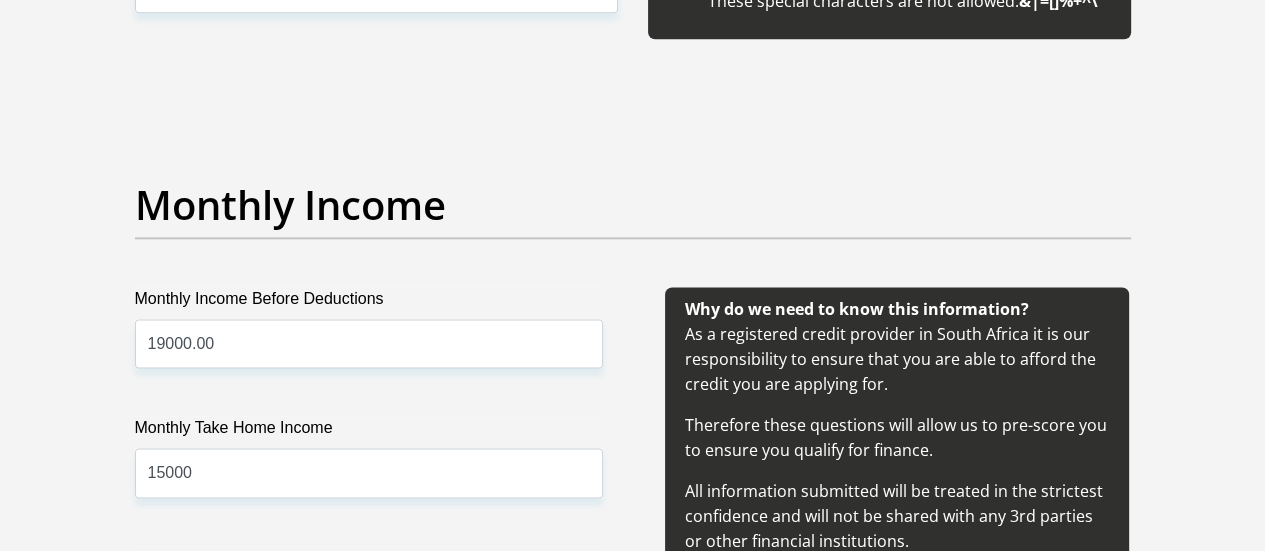 type on "0" 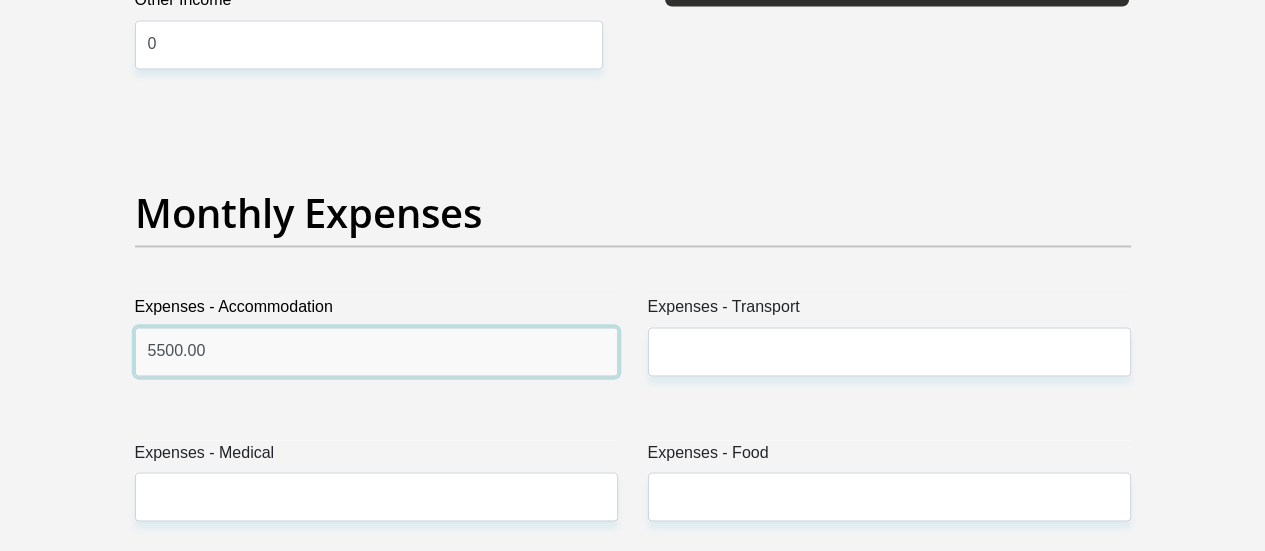 type on "5500.00" 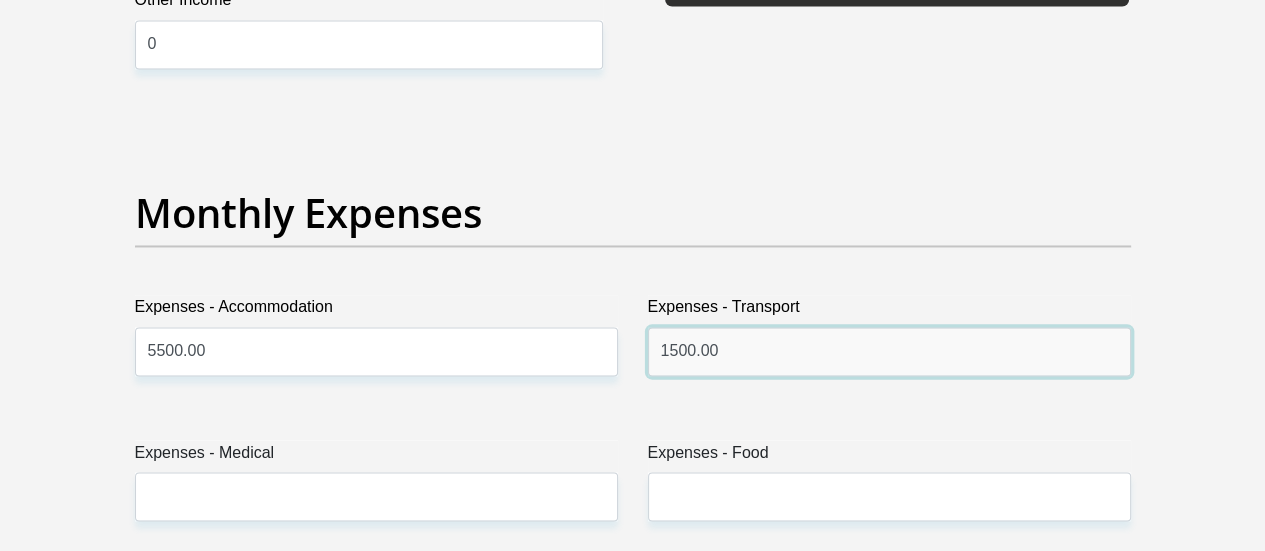 type on "1500.00" 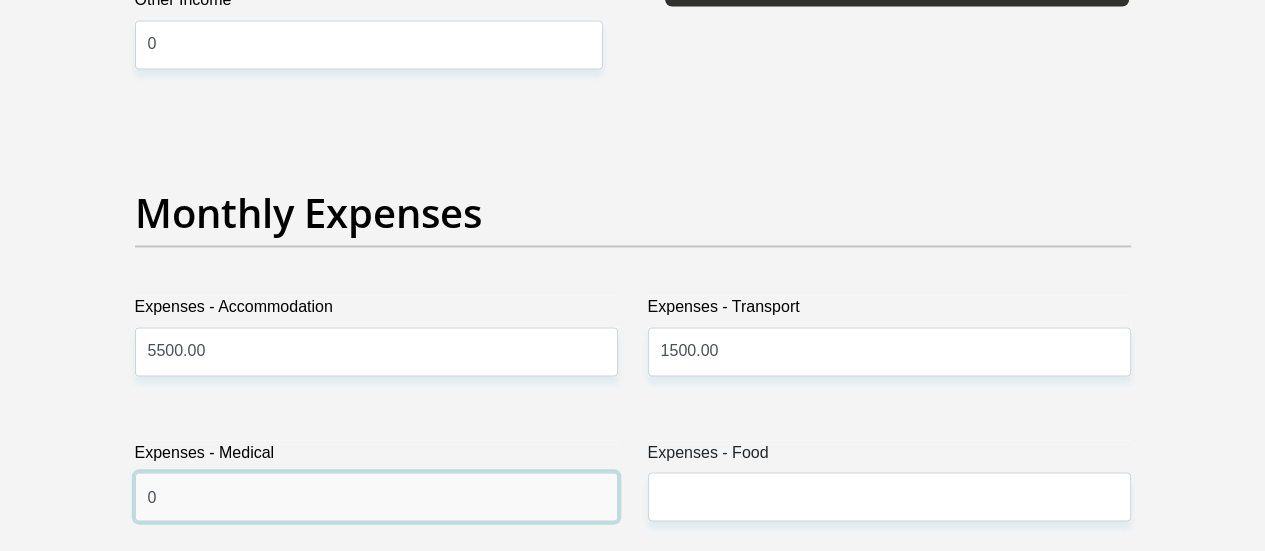 type on "0" 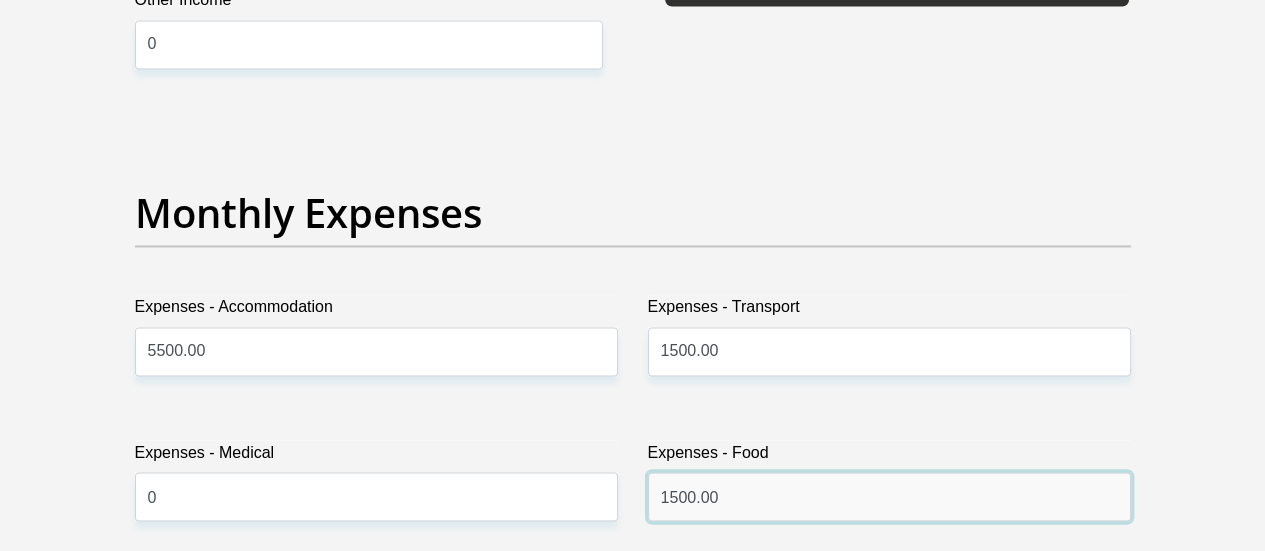 type on "1500.00" 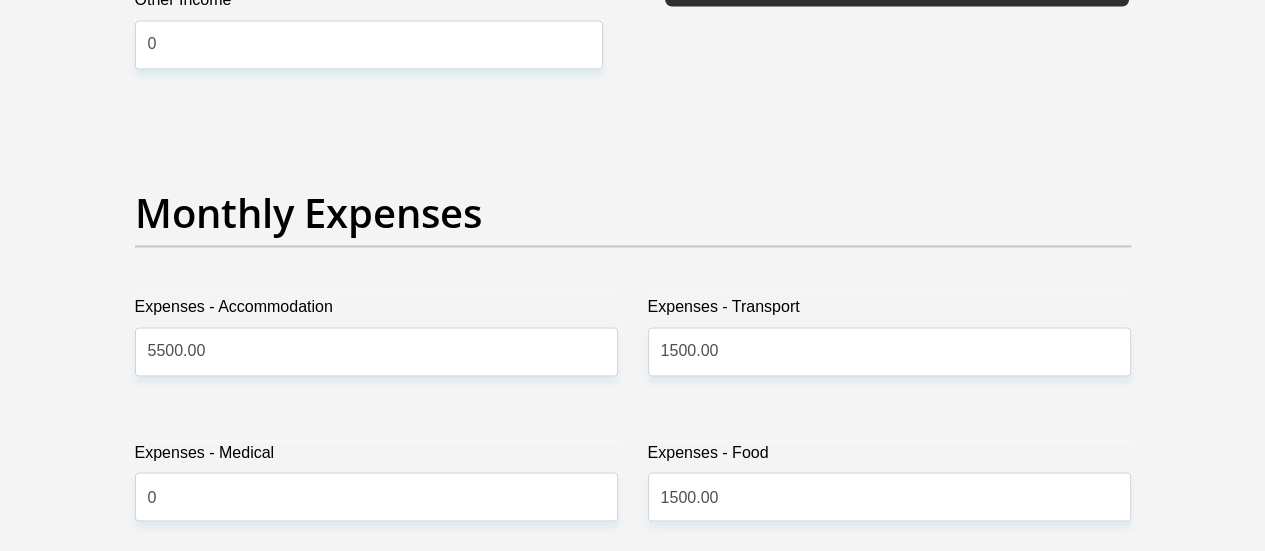 scroll, scrollTop: 2830, scrollLeft: 0, axis: vertical 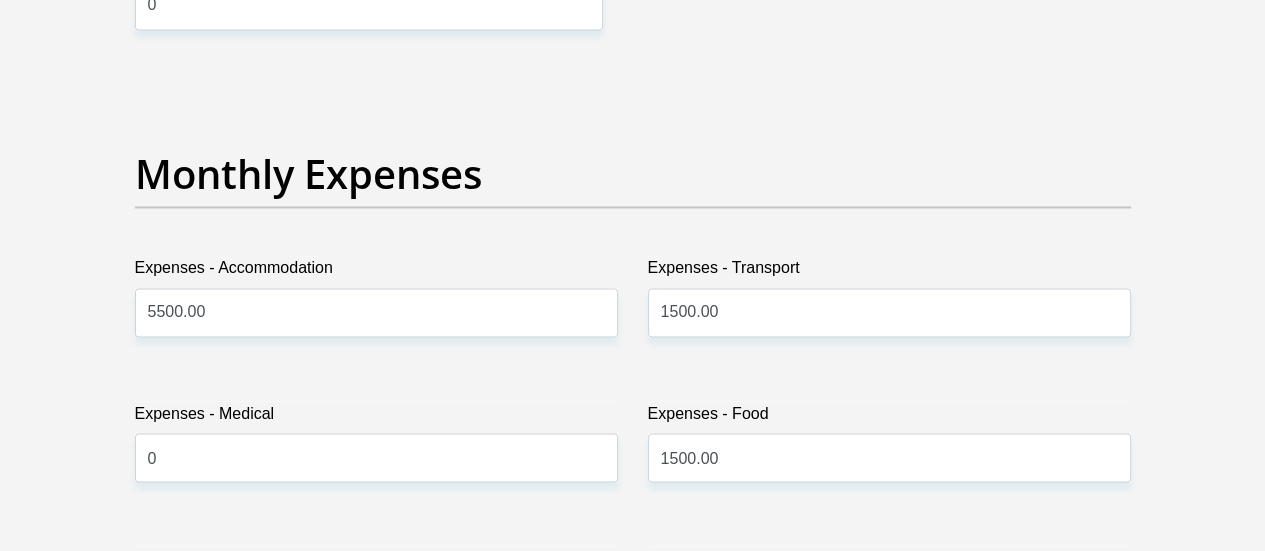 type on "500.00" 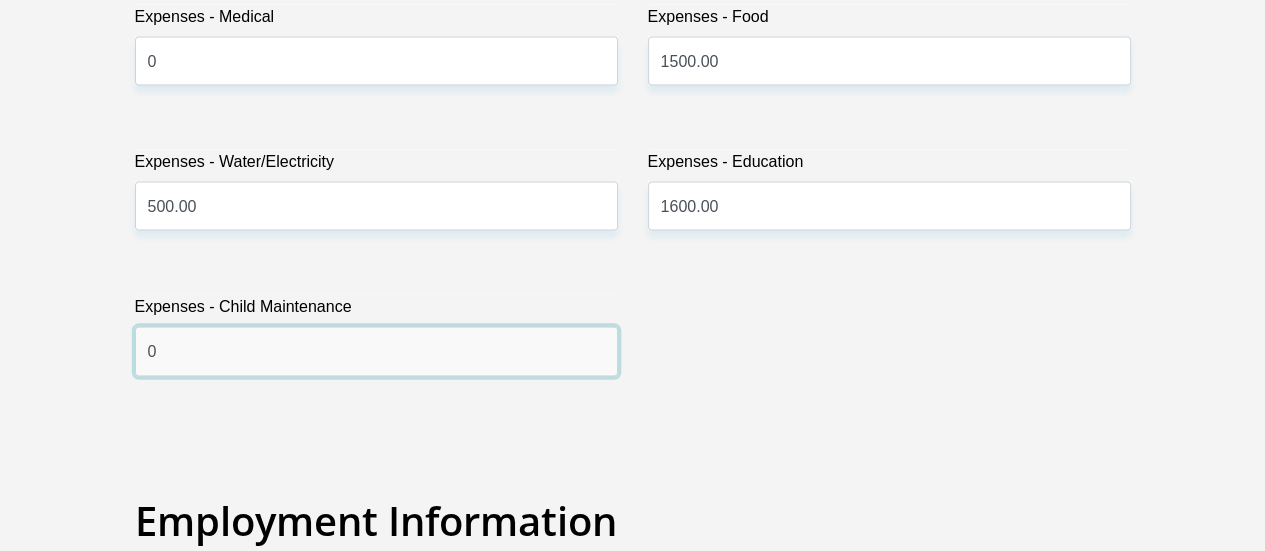 type on "0" 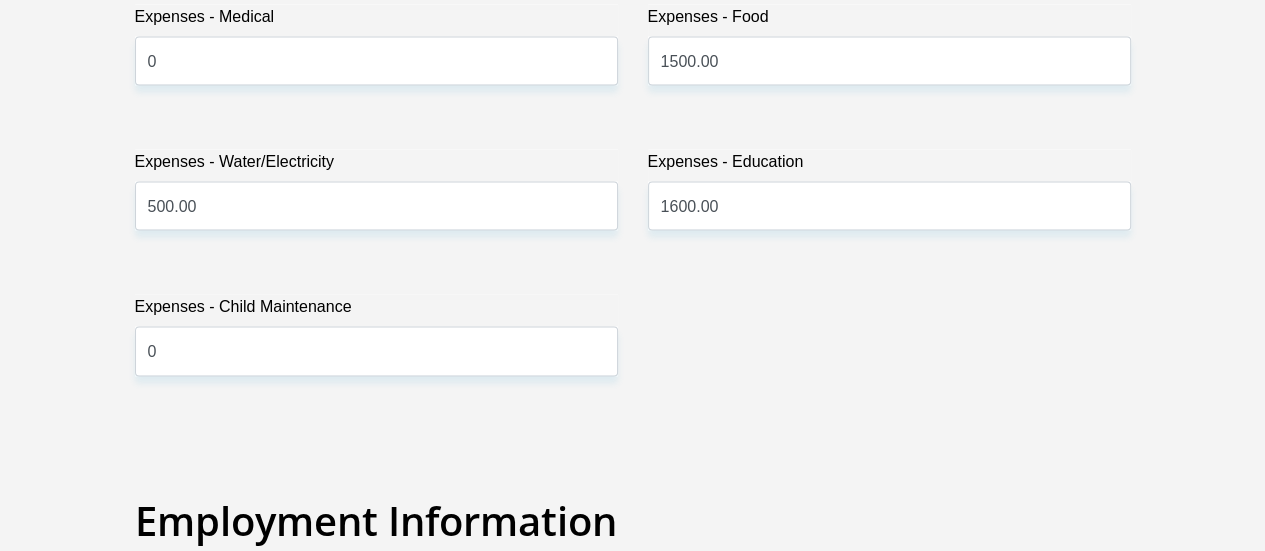 scroll, scrollTop: 3533, scrollLeft: 0, axis: vertical 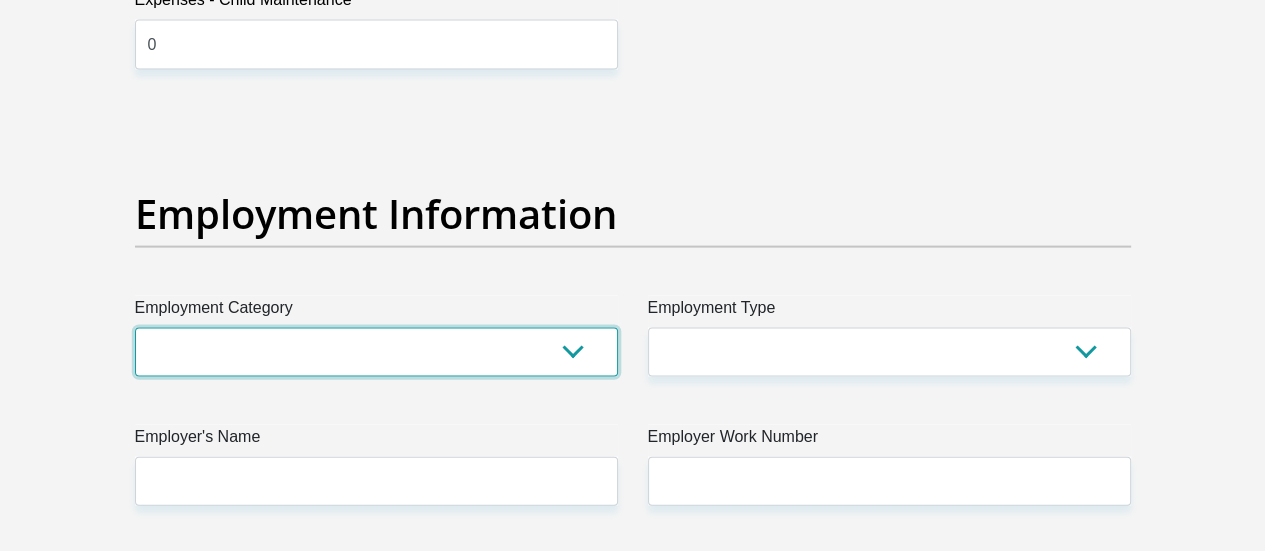 click on "AGRICULTURE
ALCOHOL & TOBACCO
CONSTRUCTION MATERIALS
METALLURGY
EQUIPMENT FOR RENEWABLE ENERGY
SPECIALIZED CONTRACTORS
CAR
GAMING (INCL. INTERNET
OTHER WHOLESALE
UNLICENSED PHARMACEUTICALS
CURRENCY EXCHANGE HOUSES
OTHER FINANCIAL INSTITUTIONS & INSURANCE
REAL ESTATE AGENTS
OIL & GAS
OTHER MATERIALS (E.G. IRON ORE)
PRECIOUS STONES & PRECIOUS METALS
POLITICAL ORGANIZATIONS
RELIGIOUS ORGANIZATIONS(NOT SECTS)
ACTI. HAVING BUSINESS DEAL WITH PUBLIC ADMINISTRATION
LAUNDROMATS" at bounding box center (376, 352) 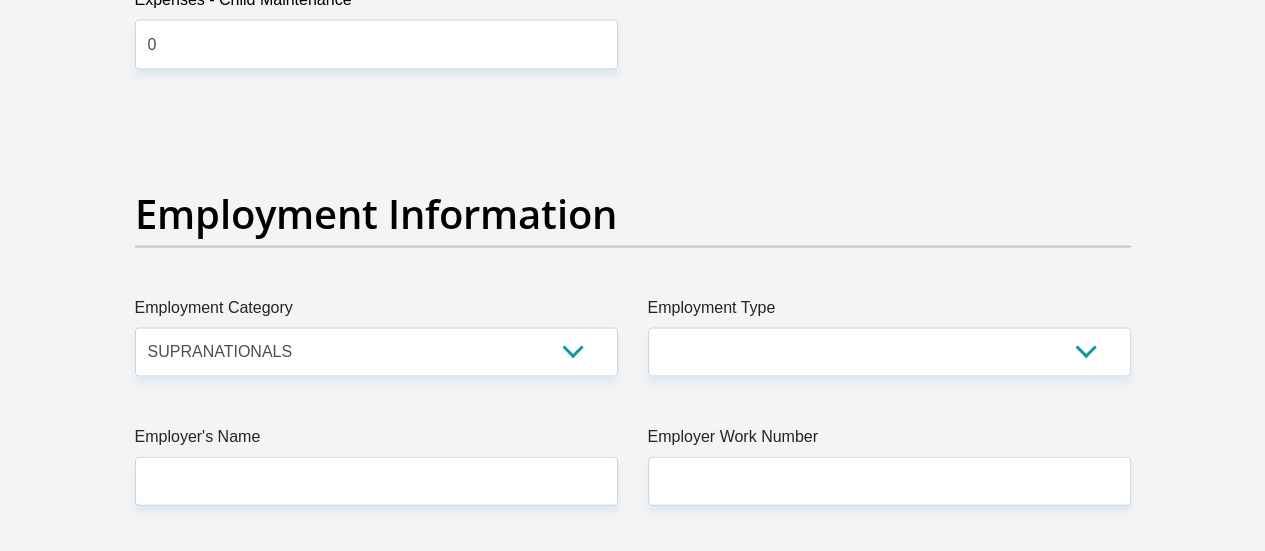click on "Employment Information" at bounding box center (633, 214) 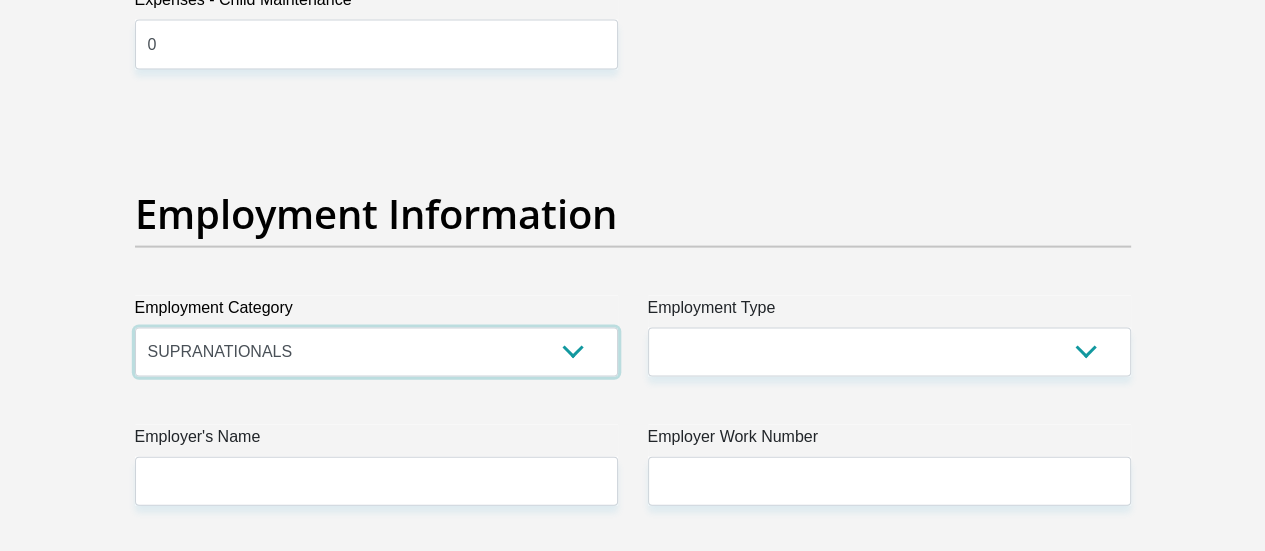 click on "AGRICULTURE
ALCOHOL & TOBACCO
CONSTRUCTION MATERIALS
METALLURGY
EQUIPMENT FOR RENEWABLE ENERGY
SPECIALIZED CONTRACTORS
CAR
GAMING (INCL. INTERNET
OTHER WHOLESALE
UNLICENSED PHARMACEUTICALS
CURRENCY EXCHANGE HOUSES
OTHER FINANCIAL INSTITUTIONS & INSURANCE
REAL ESTATE AGENTS
OIL & GAS
OTHER MATERIALS (E.G. IRON ORE)
PRECIOUS STONES & PRECIOUS METALS
POLITICAL ORGANIZATIONS
RELIGIOUS ORGANIZATIONS(NOT SECTS)
ACTI. HAVING BUSINESS DEAL WITH PUBLIC ADMINISTRATION
LAUNDROMATS" at bounding box center [376, 352] 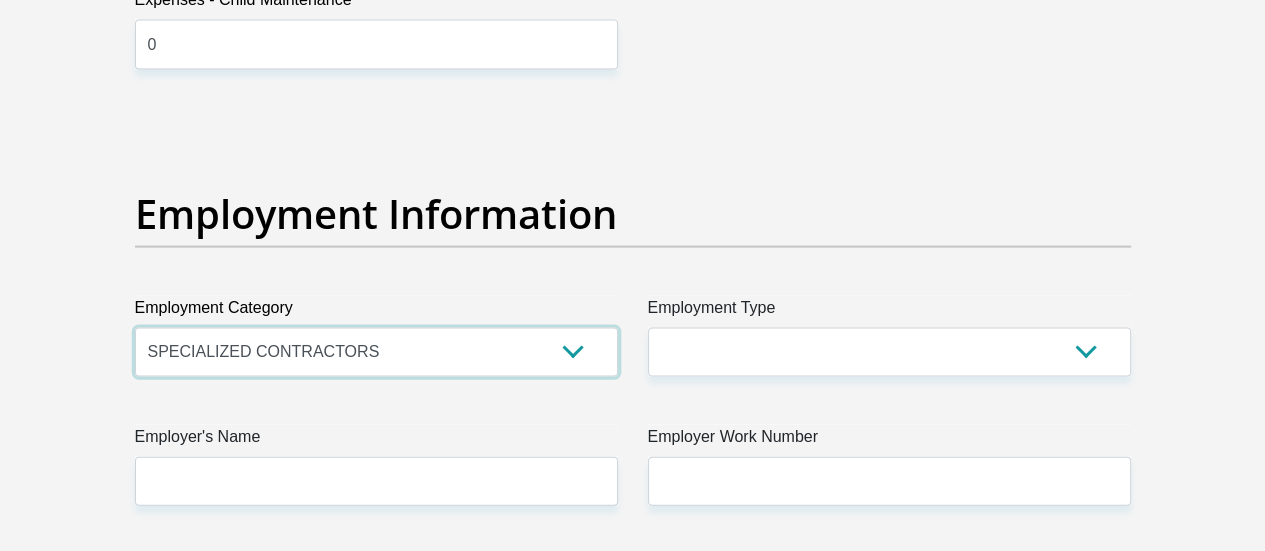 click on "AGRICULTURE
ALCOHOL & TOBACCO
CONSTRUCTION MATERIALS
METALLURGY
EQUIPMENT FOR RENEWABLE ENERGY
SPECIALIZED CONTRACTORS
CAR
GAMING (INCL. INTERNET
OTHER WHOLESALE
UNLICENSED PHARMACEUTICALS
CURRENCY EXCHANGE HOUSES
OTHER FINANCIAL INSTITUTIONS & INSURANCE
REAL ESTATE AGENTS
OIL & GAS
OTHER MATERIALS (E.G. IRON ORE)
PRECIOUS STONES & PRECIOUS METALS
POLITICAL ORGANIZATIONS
RELIGIOUS ORGANIZATIONS(NOT SECTS)
ACTI. HAVING BUSINESS DEAL WITH PUBLIC ADMINISTRATION
LAUNDROMATS" at bounding box center [376, 352] 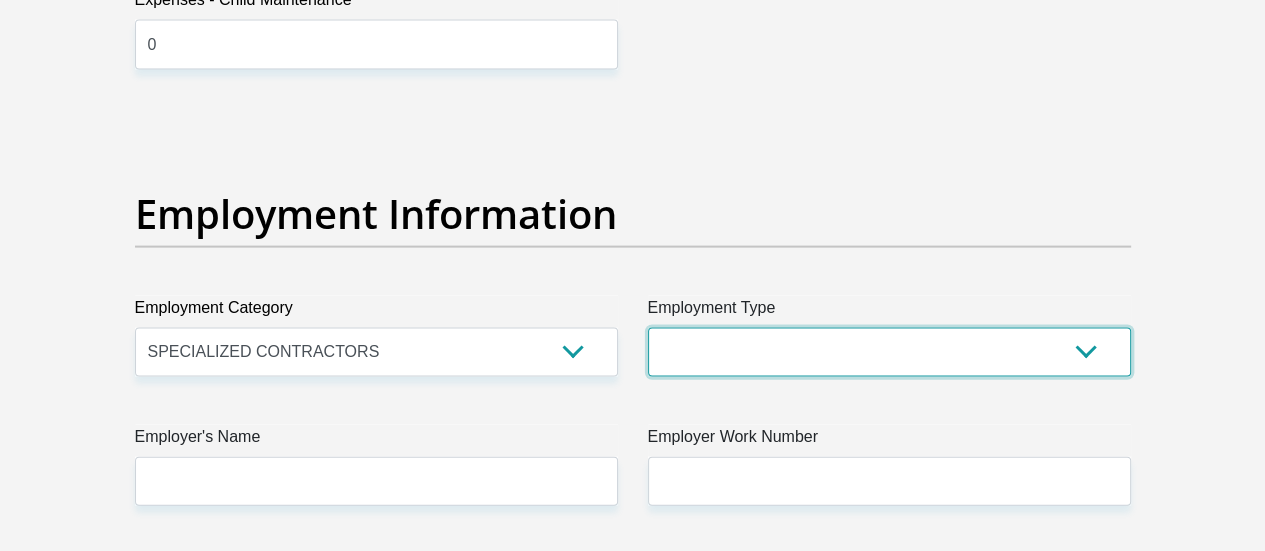 click on "College/Lecturer
Craft Seller
Creative
Driver
Executive
Farmer
Forces - Non Commissioned
Forces - Officer
Hawker
Housewife
Labourer
Licenced Professional
Manager
Miner
Non Licenced Professional
Office Staff/Clerk
Outside Worker
Pensioner
Permanent Teacher
Production/Manufacturing
Sales
Self-Employed
Semi-Professional Worker
Service Industry  Social Worker  Student" at bounding box center (889, 352) 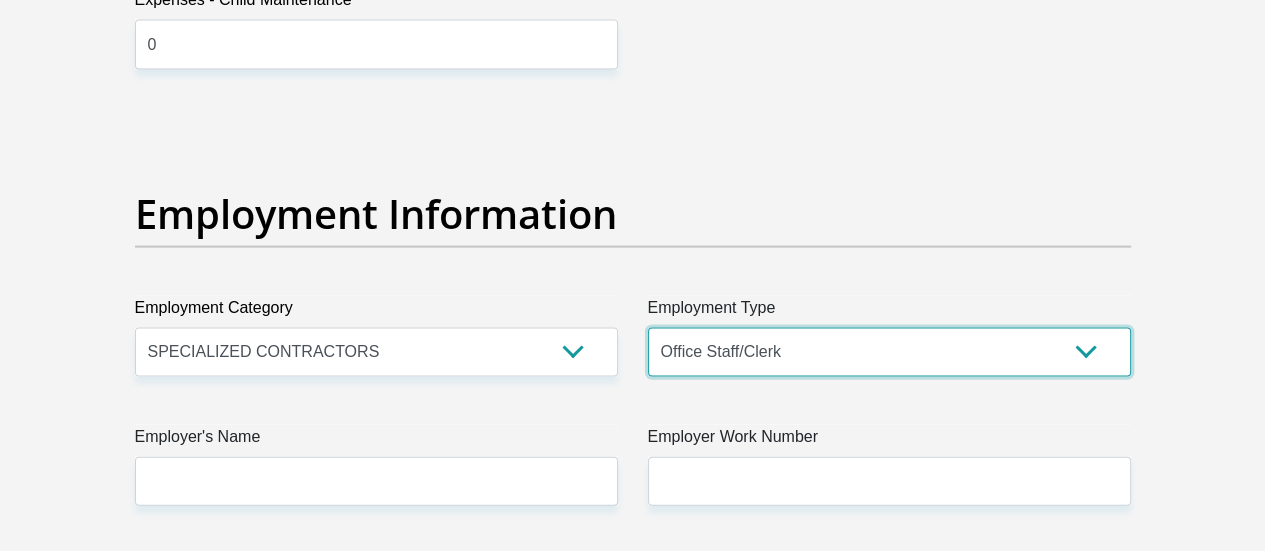 click on "College/Lecturer
Craft Seller
Creative
Driver
Executive
Farmer
Forces - Non Commissioned
Forces - Officer
Hawker
Housewife
Labourer
Licenced Professional
Manager
Miner
Non Licenced Professional
Office Staff/Clerk
Outside Worker
Pensioner
Permanent Teacher
Production/Manufacturing
Sales
Self-Employed
Semi-Professional Worker
Service Industry  Social Worker  Student" at bounding box center (889, 352) 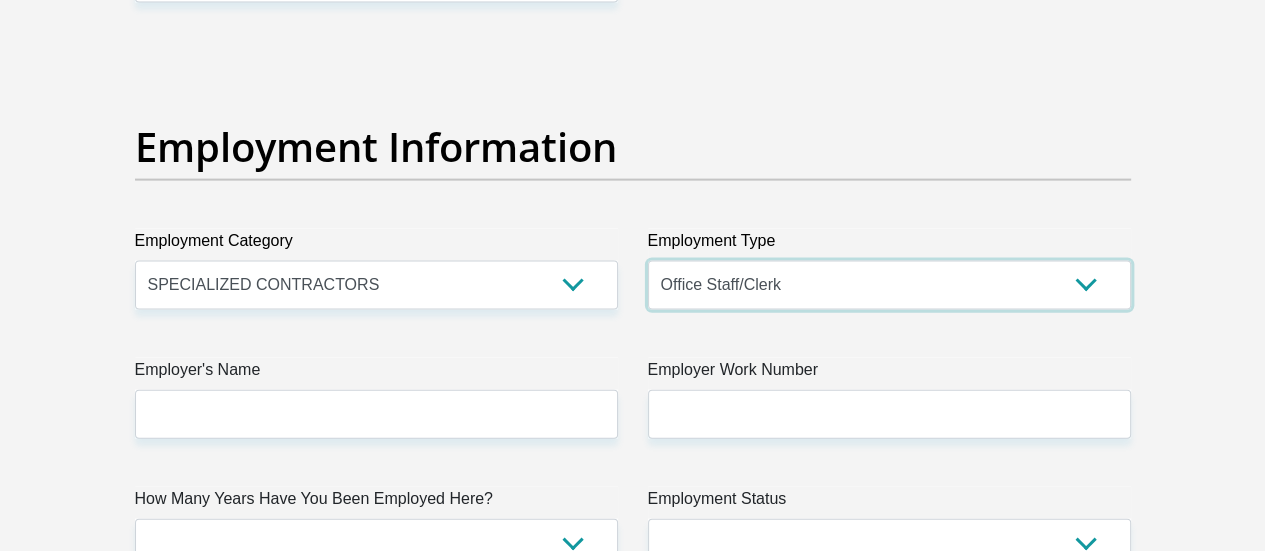 scroll, scrollTop: 3633, scrollLeft: 0, axis: vertical 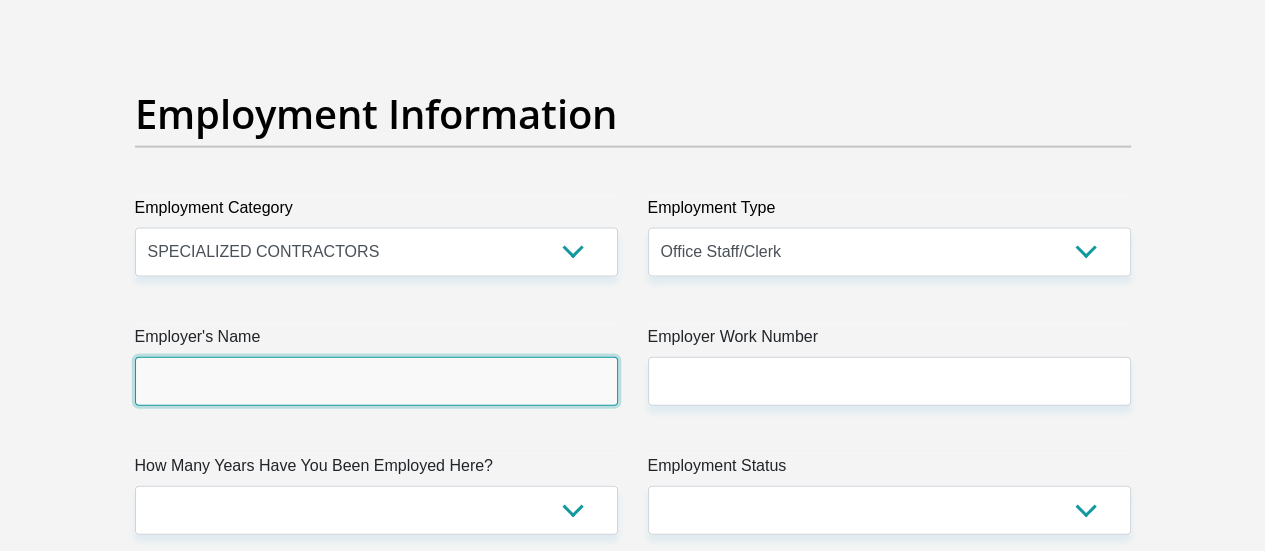 click on "Employer's Name" at bounding box center (376, 381) 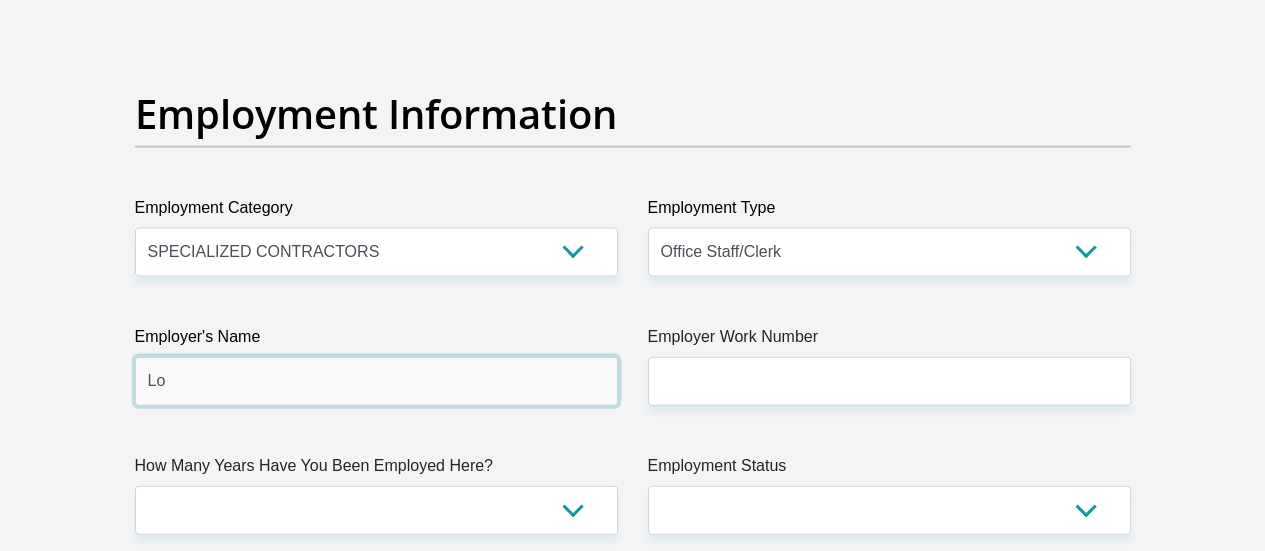 type on "L" 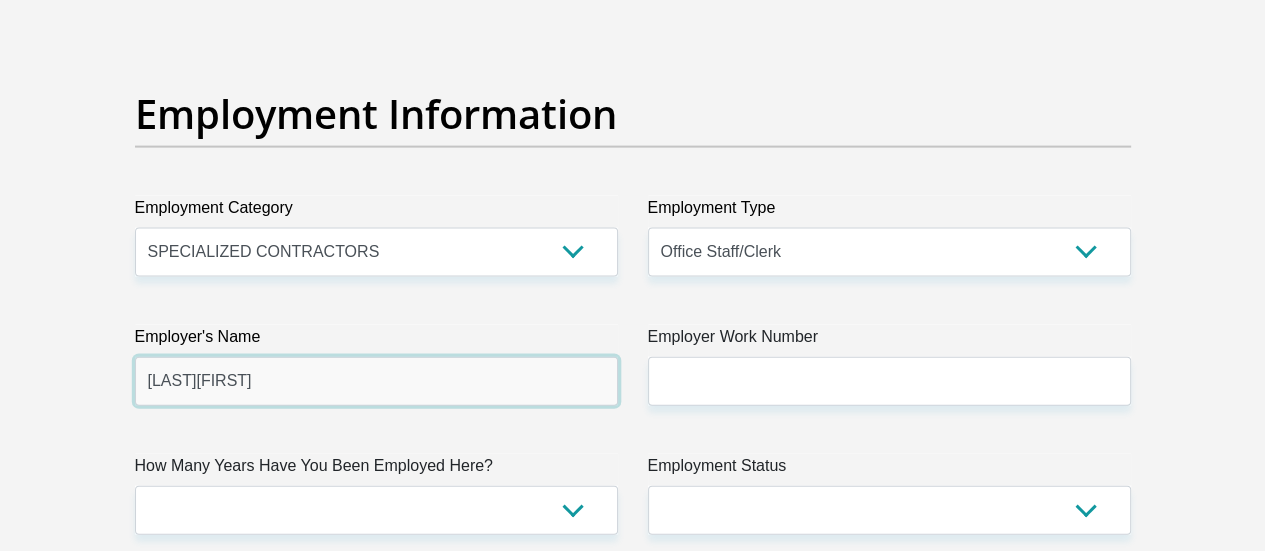 type on "[LAST][FIRST]" 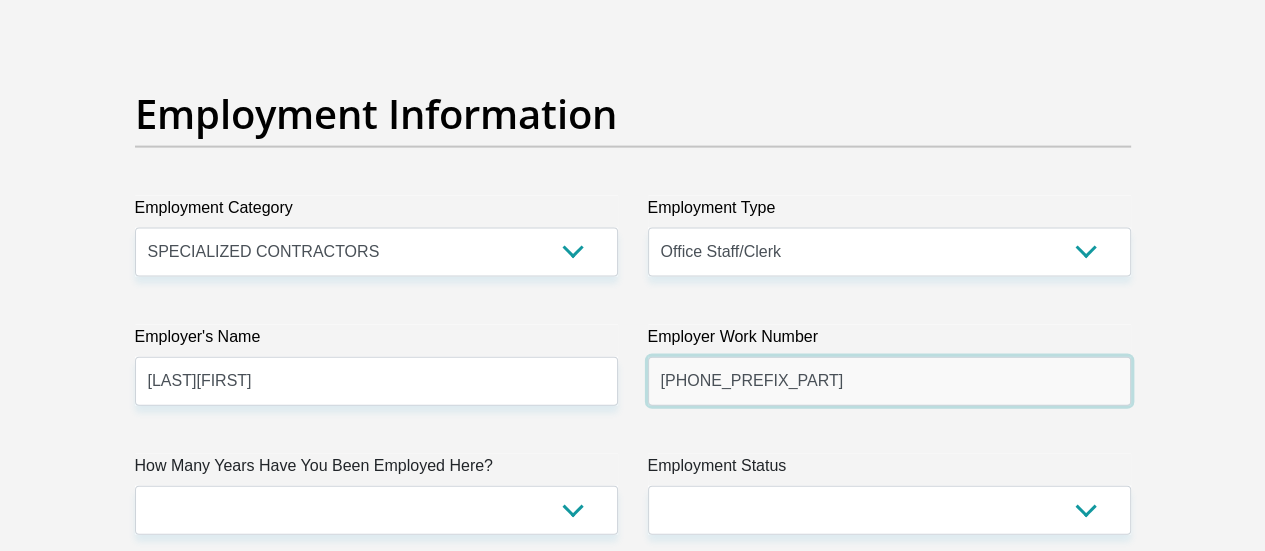 type on "[PHONE_PREFIX_PART]" 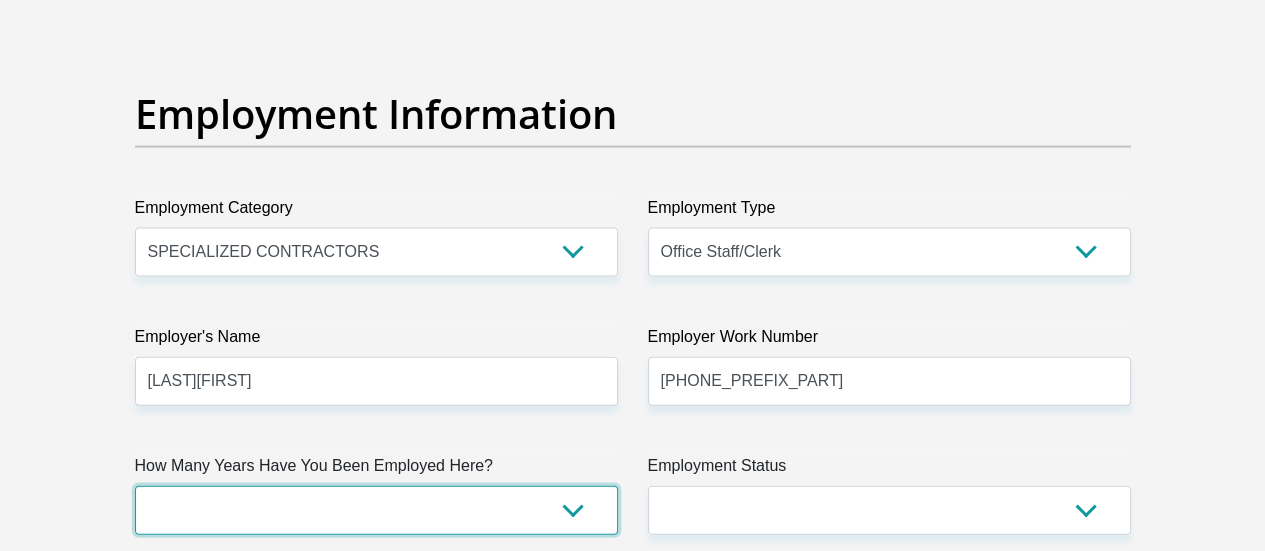 click on "less than 1 year
1-3 years
3-5 years
5+ years" at bounding box center (376, 510) 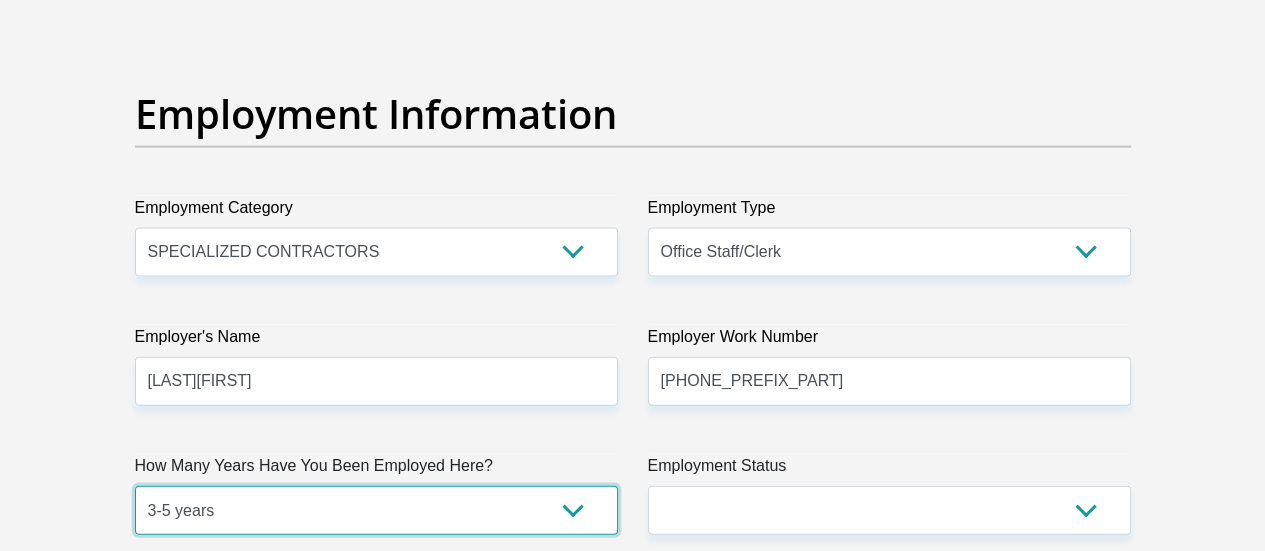 click on "less than 1 year
1-3 years
3-5 years
5+ years" at bounding box center (376, 510) 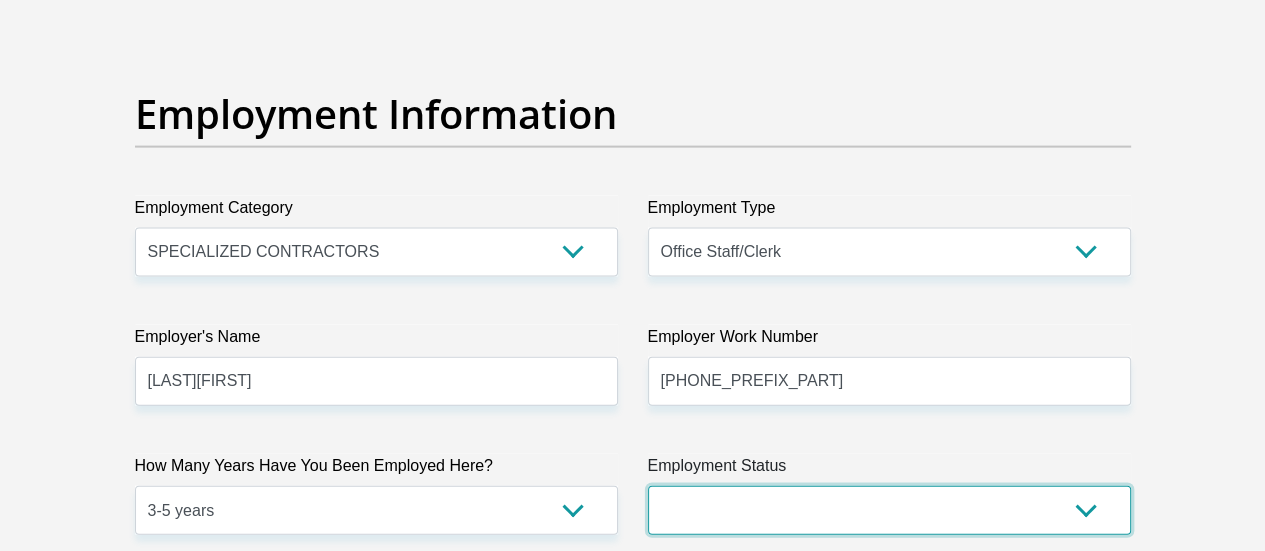click on "Permanent/Full-time
Part-time/Casual
Contract Worker
Self-Employed
Housewife
Retired
Student
Medically Boarded
Disability
Unemployed" at bounding box center [889, 510] 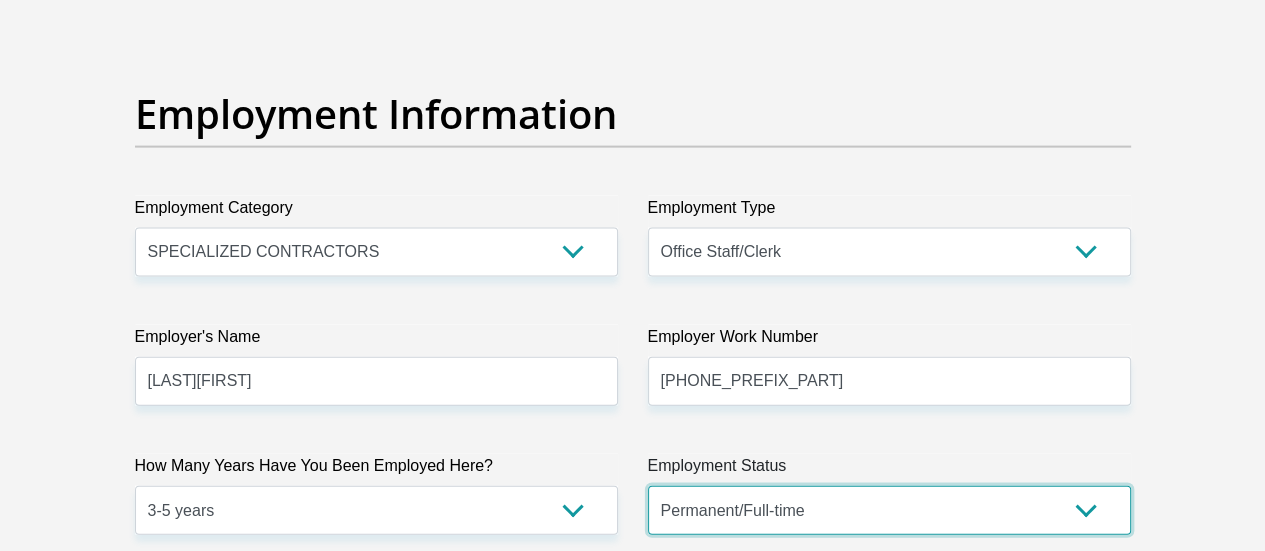 click on "Permanent/Full-time
Part-time/Casual
Contract Worker
Self-Employed
Housewife
Retired
Student
Medically Boarded
Disability
Unemployed" at bounding box center (889, 510) 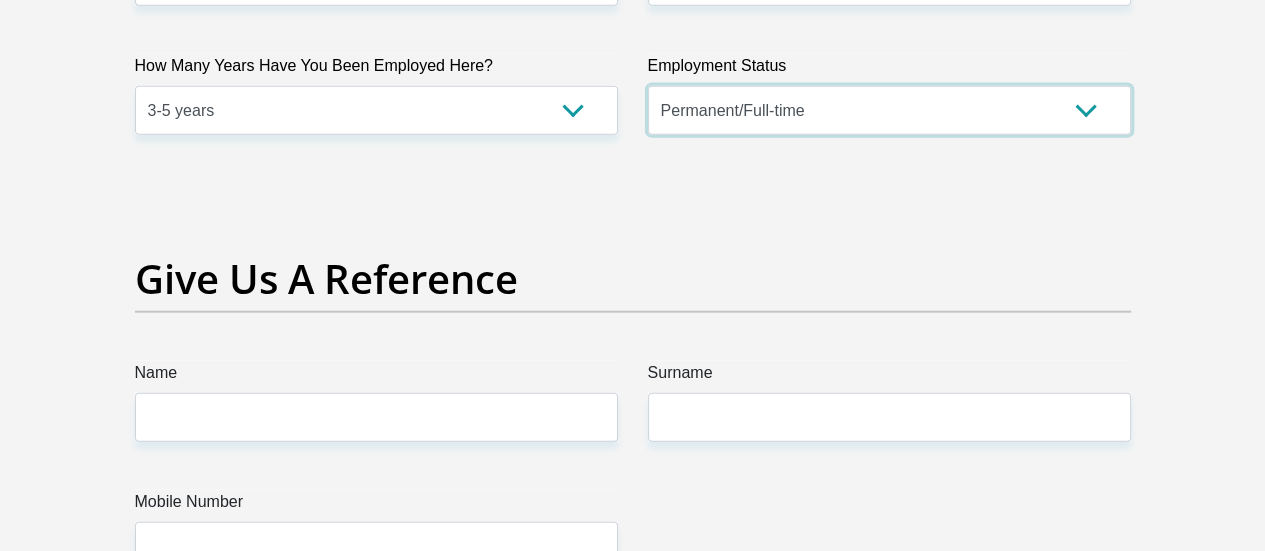 scroll, scrollTop: 4133, scrollLeft: 0, axis: vertical 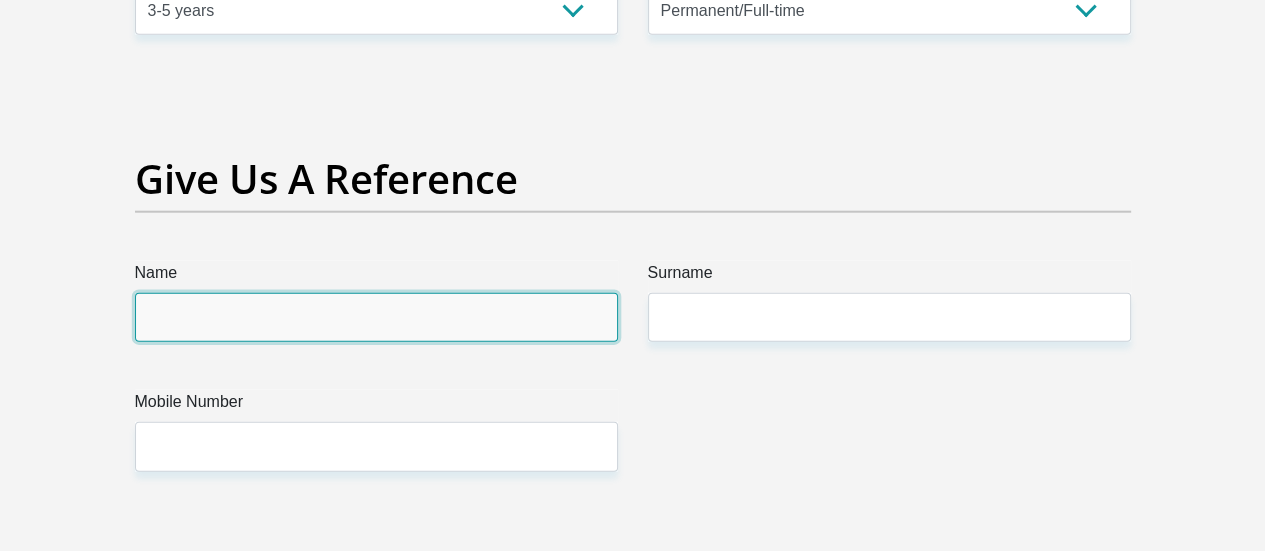click on "Name" at bounding box center (376, 317) 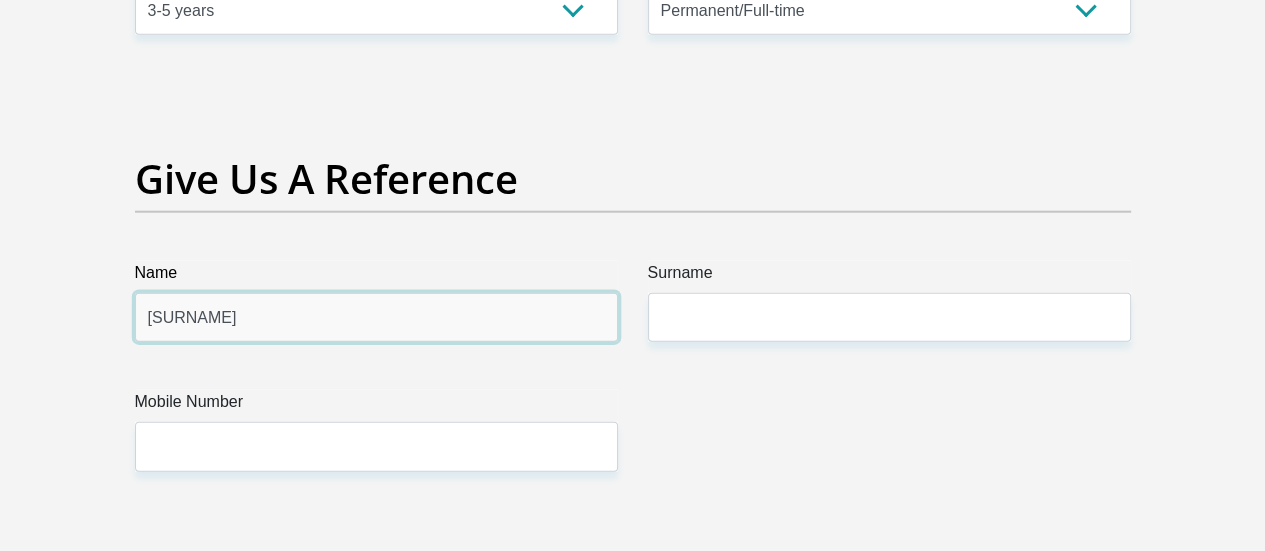 type on "[SURNAME]" 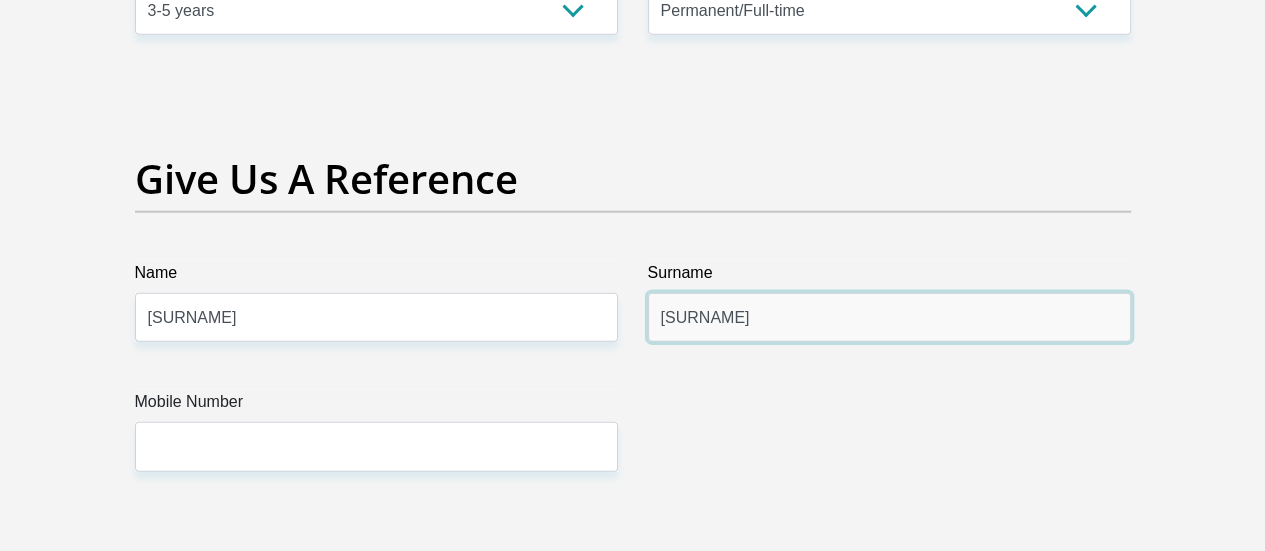 type on "[SURNAME]" 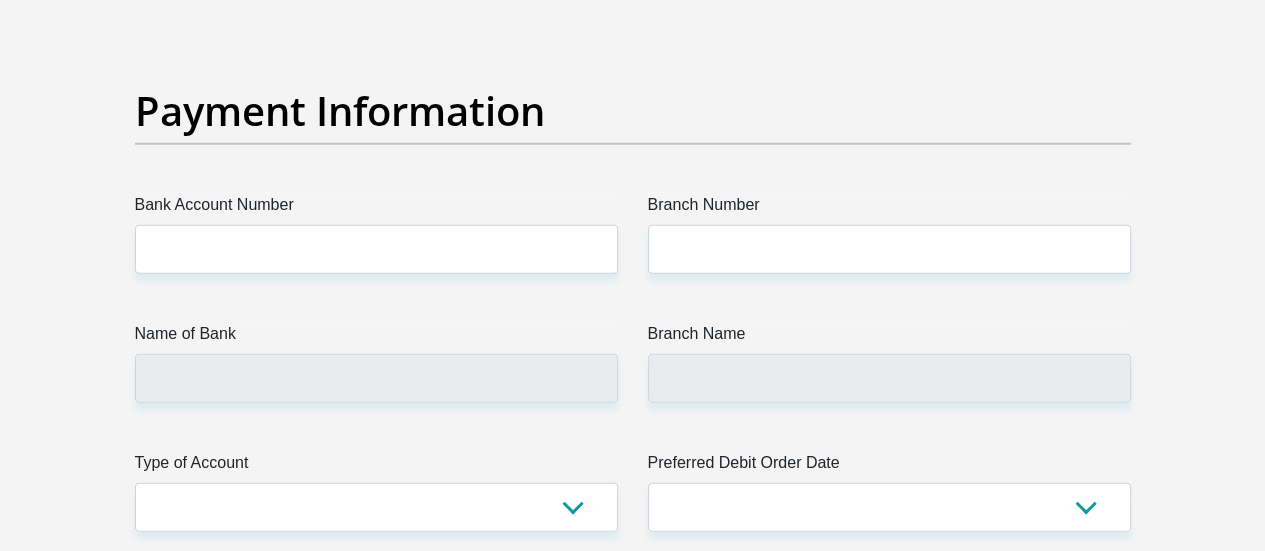 scroll, scrollTop: 4633, scrollLeft: 0, axis: vertical 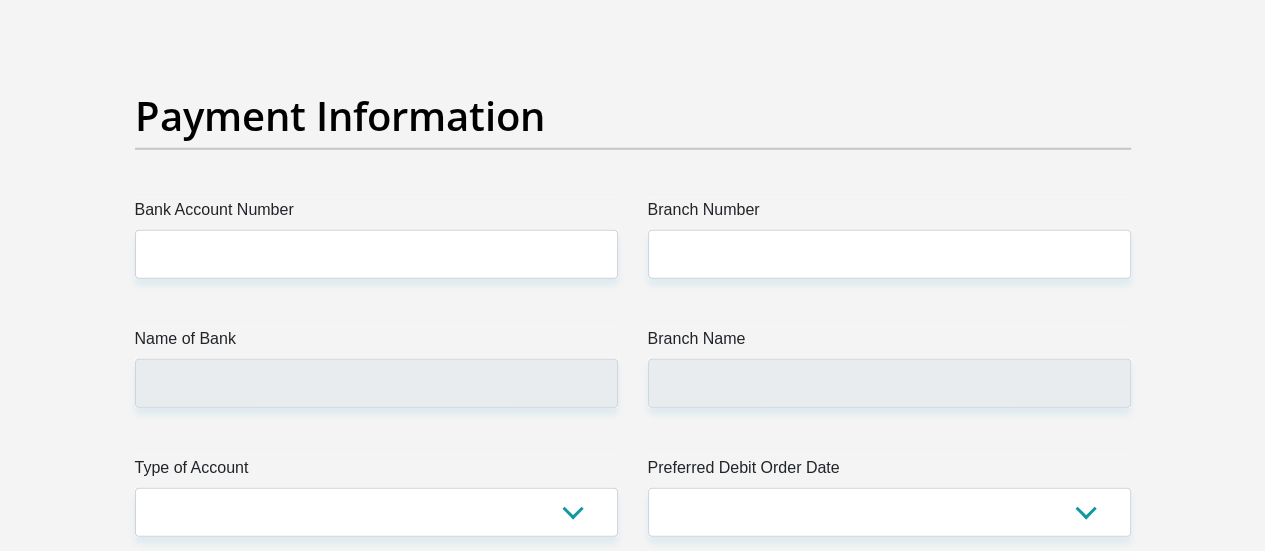 type on "[POSTAL CODE]" 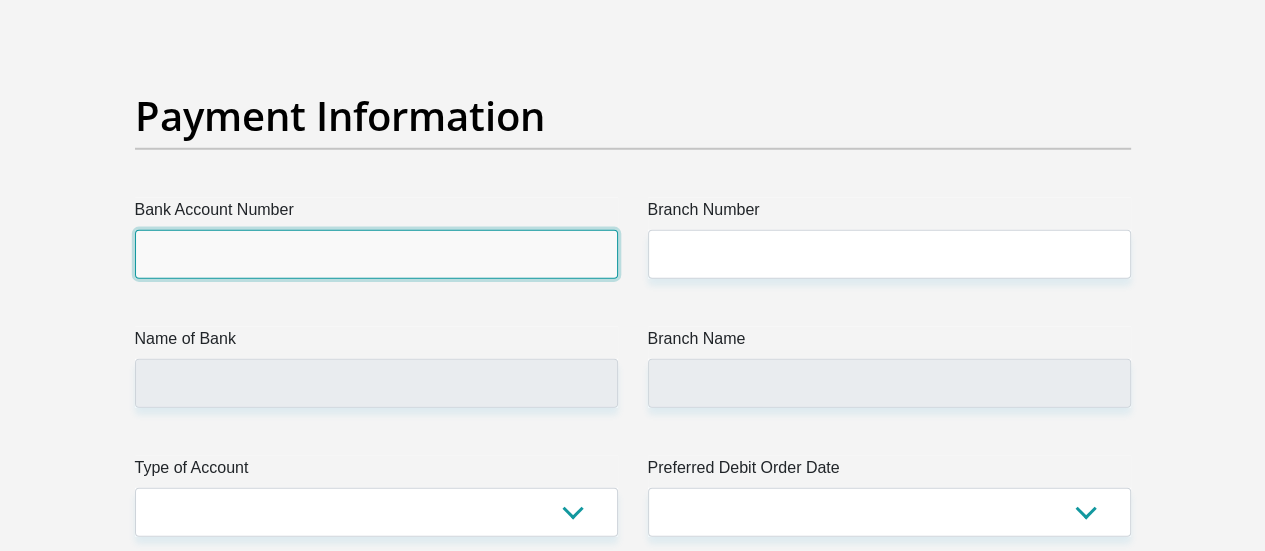 click on "Bank Account Number" at bounding box center (376, 254) 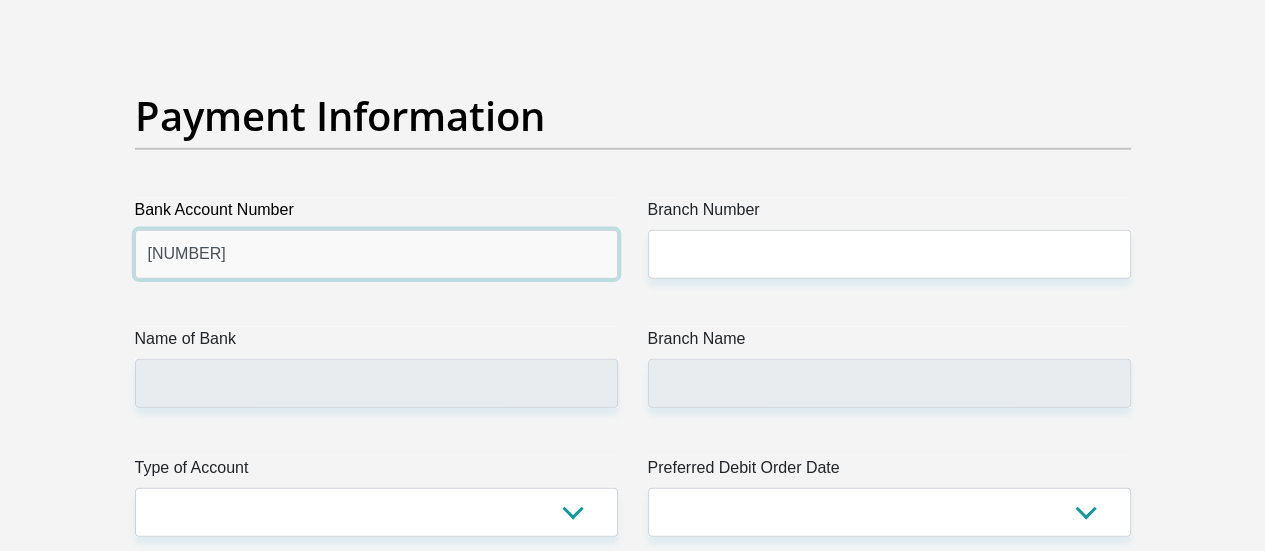 type on "[NUMBER]" 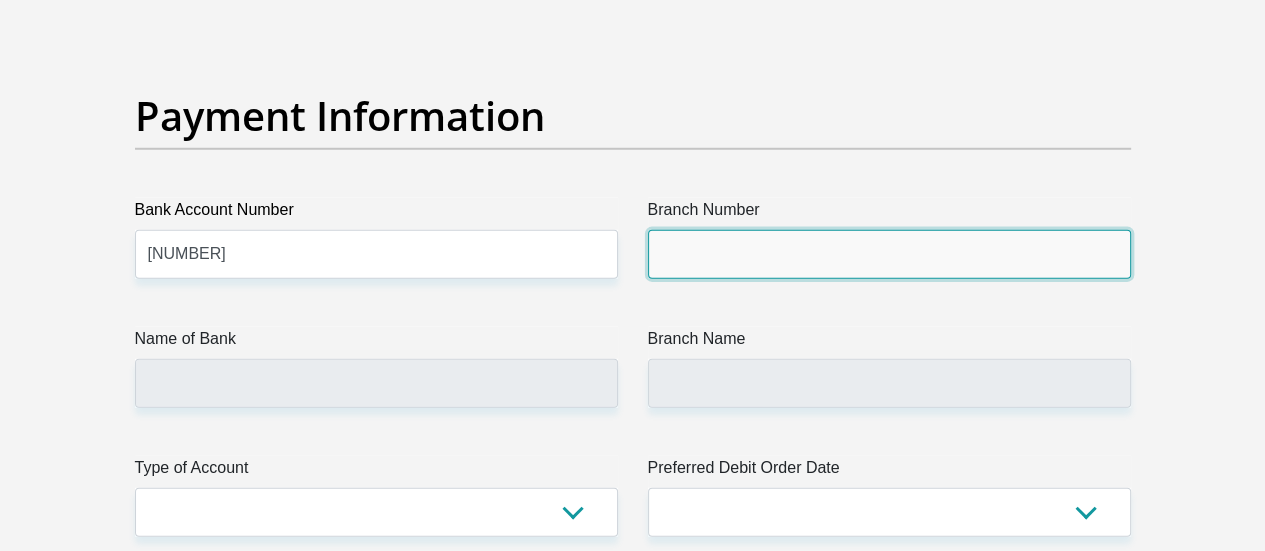 click on "Branch Number" at bounding box center (889, 254) 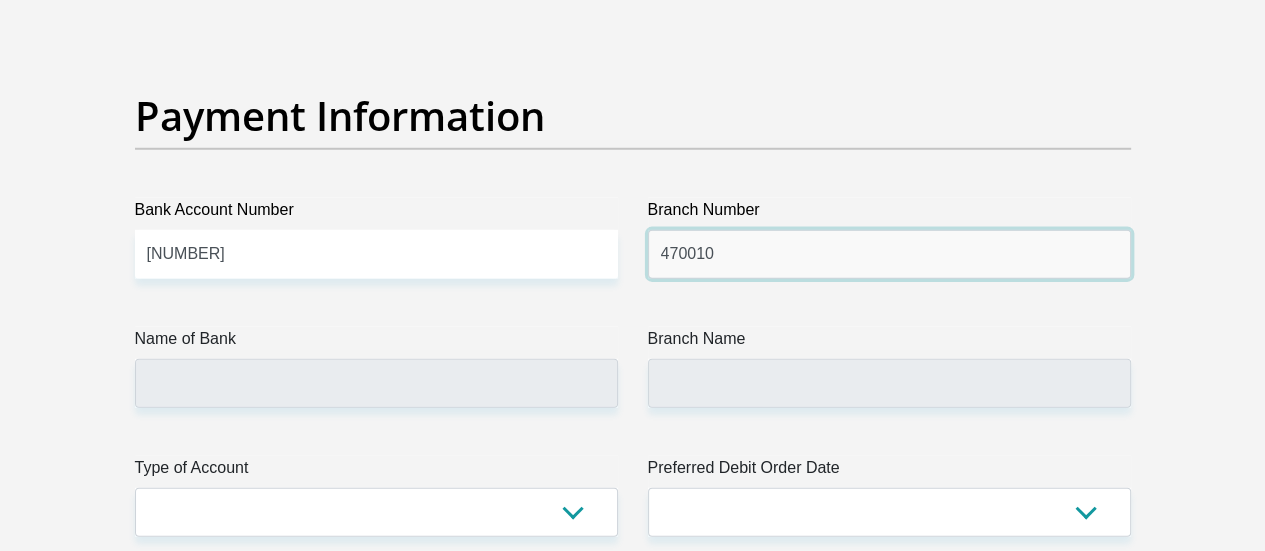 type on "470010" 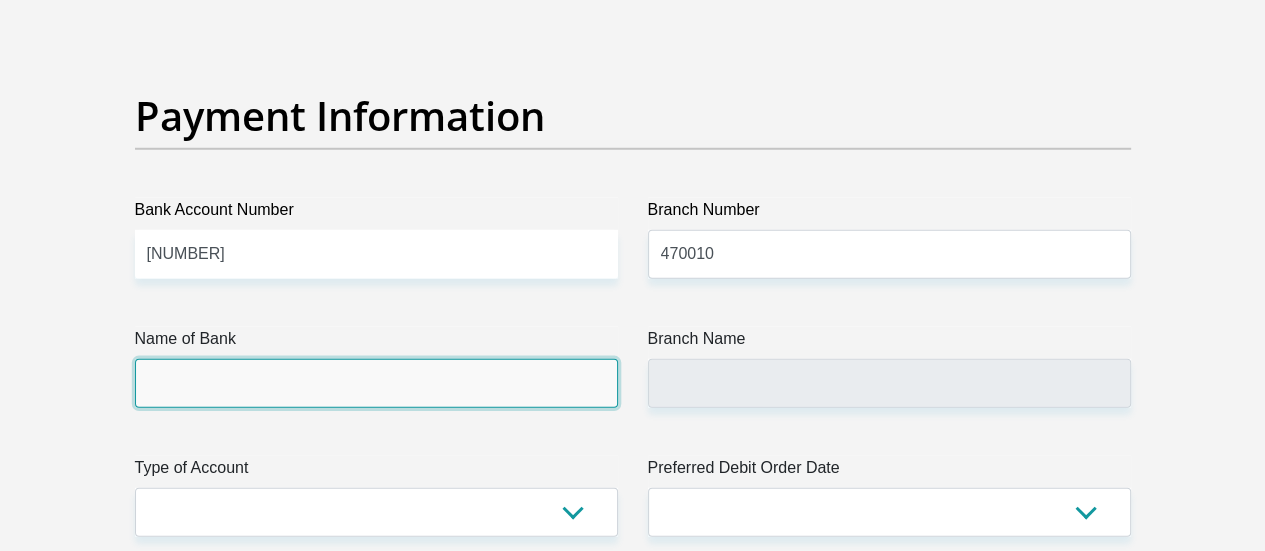 click on "Name of Bank" at bounding box center (376, 383) 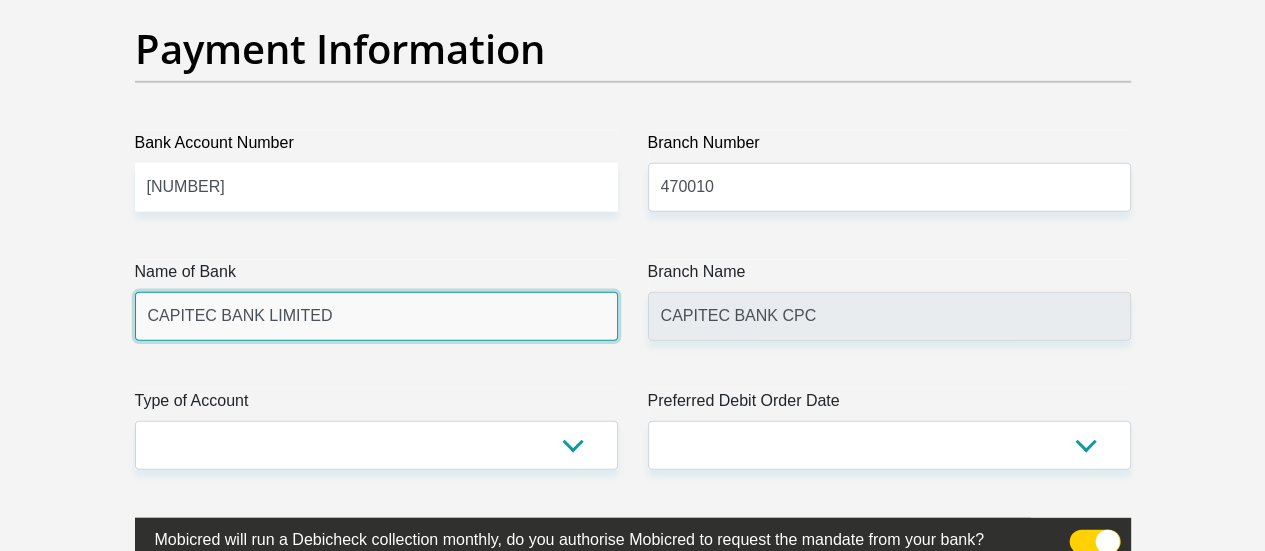 scroll, scrollTop: 4733, scrollLeft: 0, axis: vertical 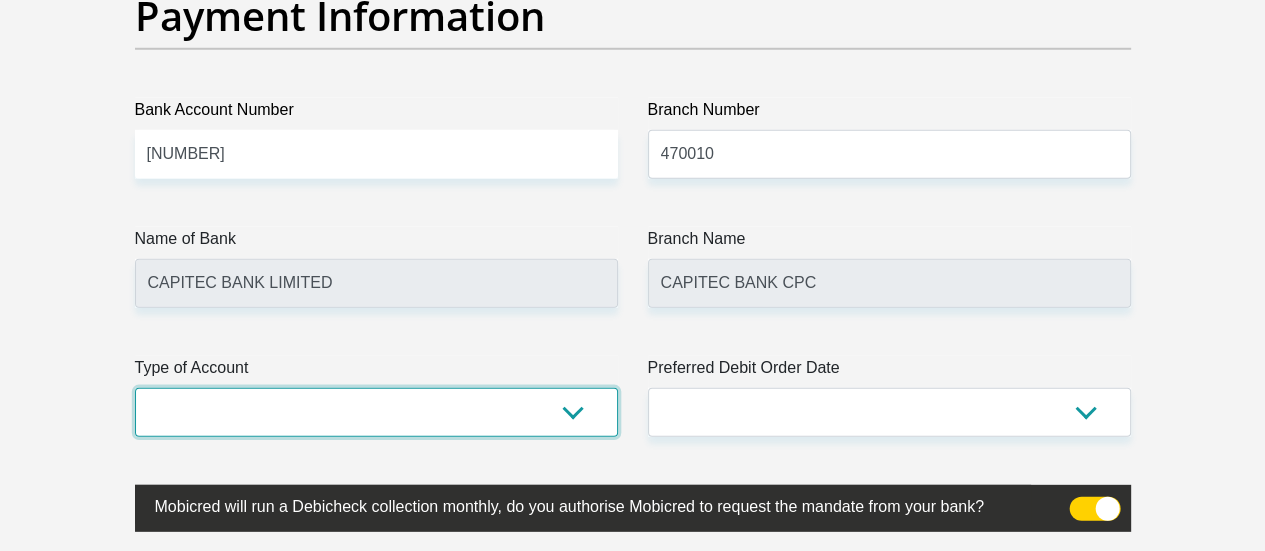 click on "Cheque
Savings" at bounding box center [376, 412] 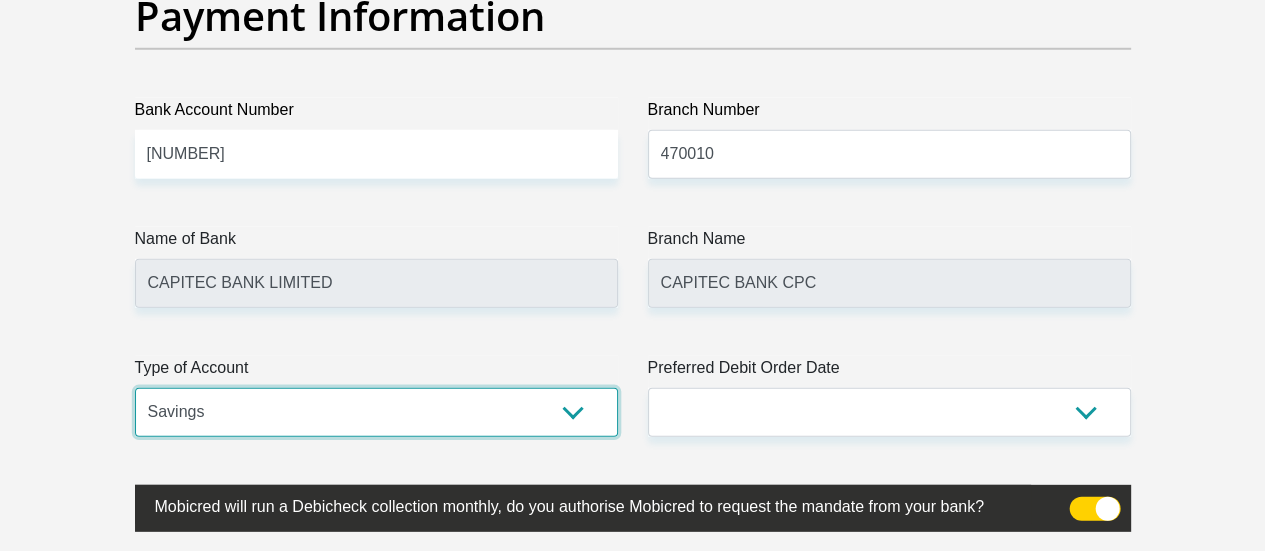 click on "Cheque
Savings" at bounding box center [376, 412] 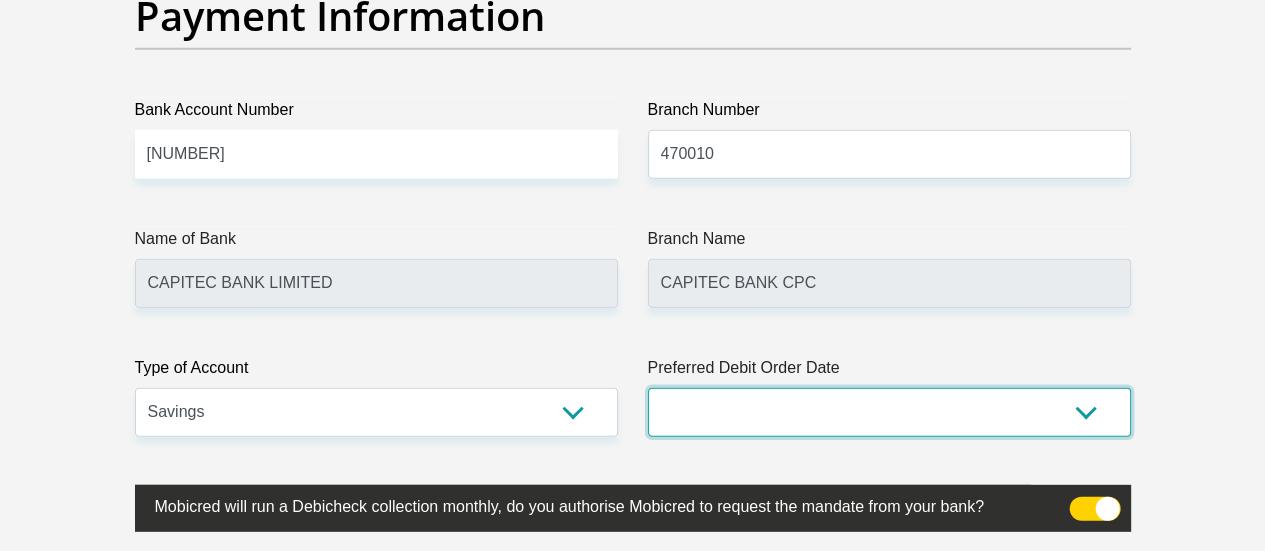 click on "1st
2nd
3rd
4th
5th
7th
18th
19th
20th
21st
22nd
23rd
24th
25th
26th
27th
28th
29th
30th" at bounding box center [889, 412] 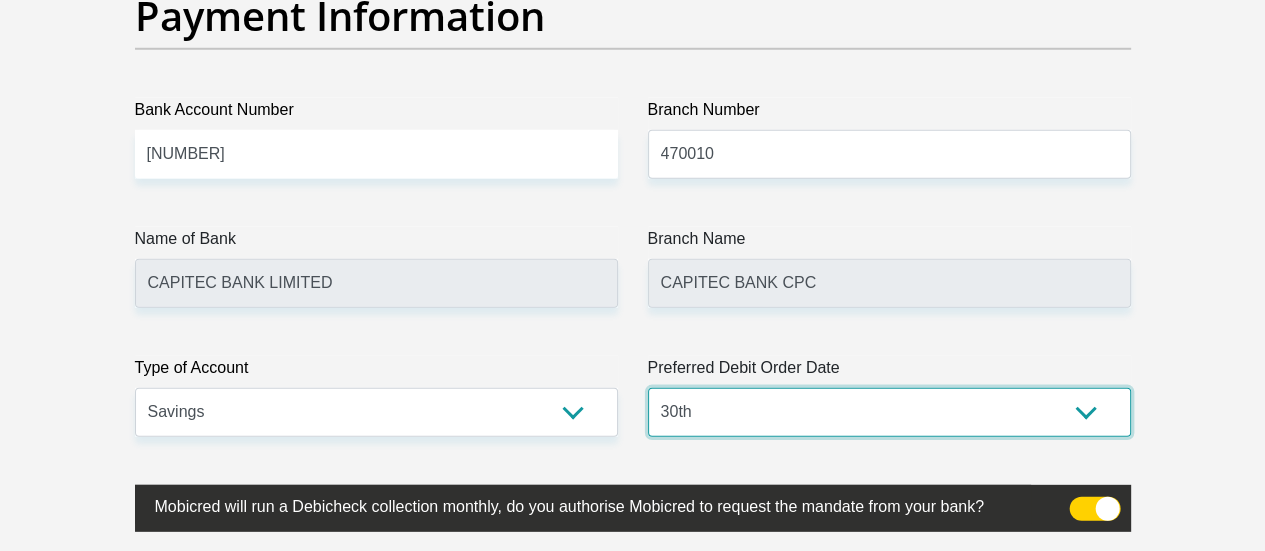 click on "1st
2nd
3rd
4th
5th
7th
18th
19th
20th
21st
22nd
23rd
24th
25th
26th
27th
28th
29th
30th" at bounding box center (889, 412) 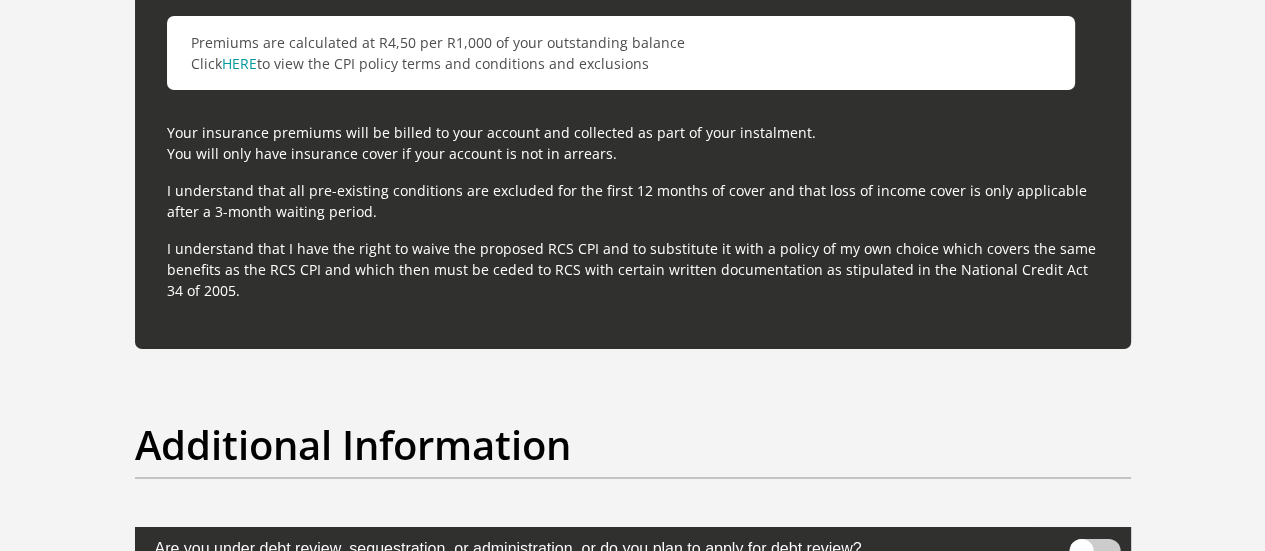 scroll, scrollTop: 6133, scrollLeft: 0, axis: vertical 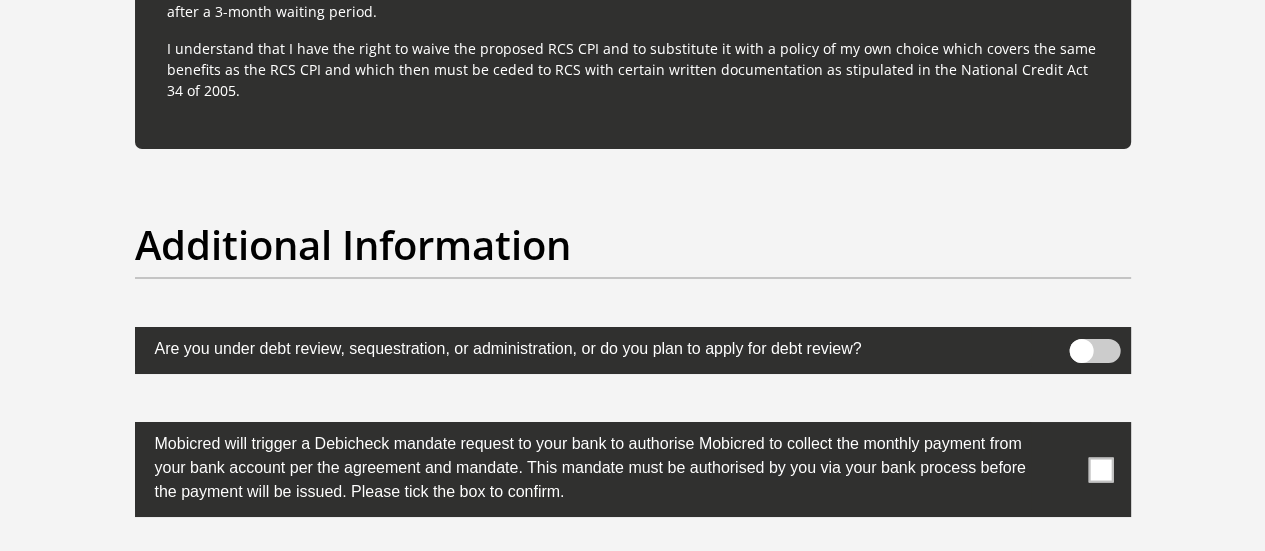 click at bounding box center [1100, 469] 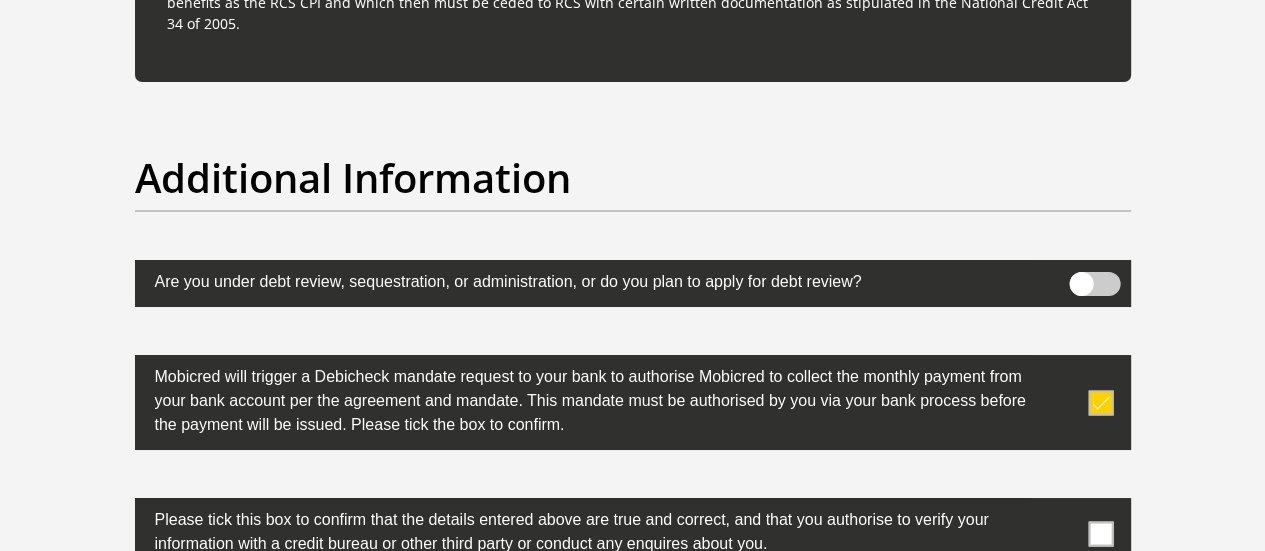scroll, scrollTop: 6233, scrollLeft: 0, axis: vertical 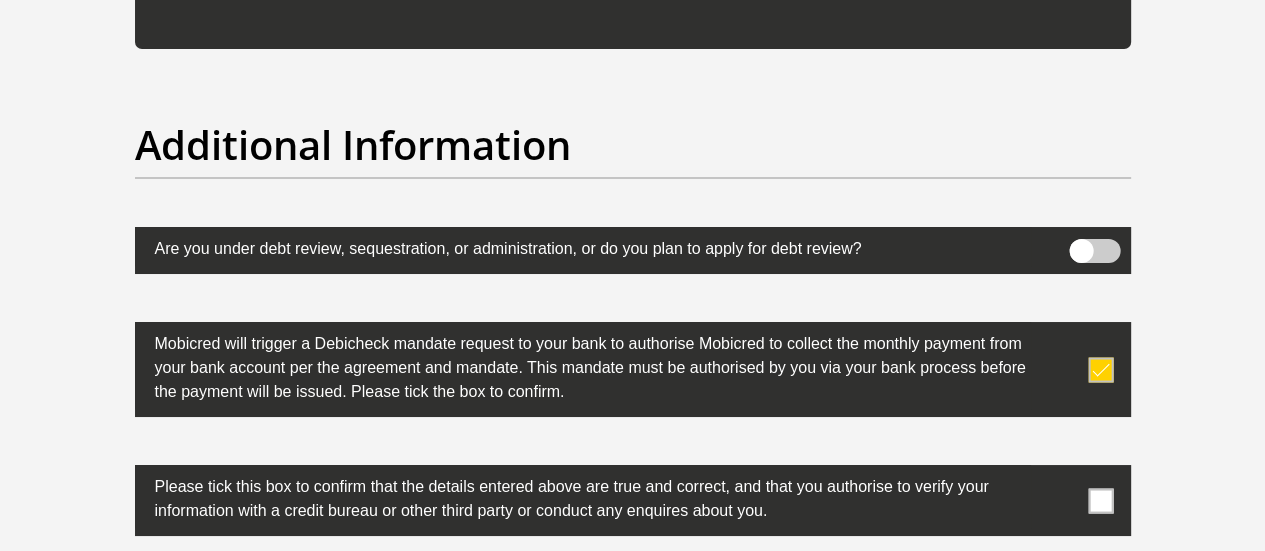 click at bounding box center (1100, 500) 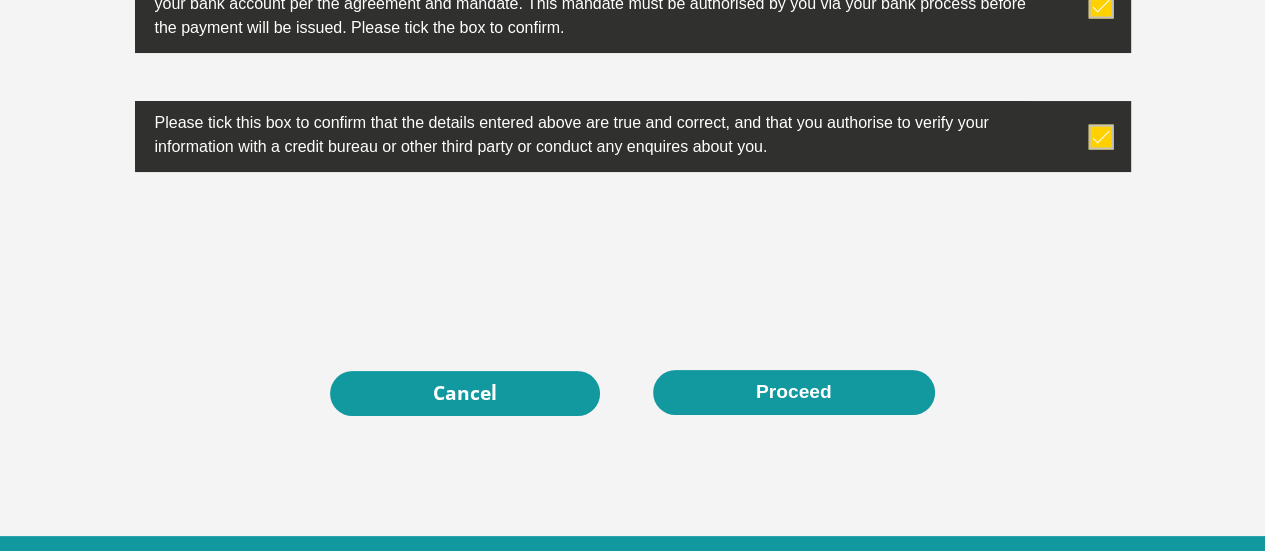 scroll, scrollTop: 6620, scrollLeft: 0, axis: vertical 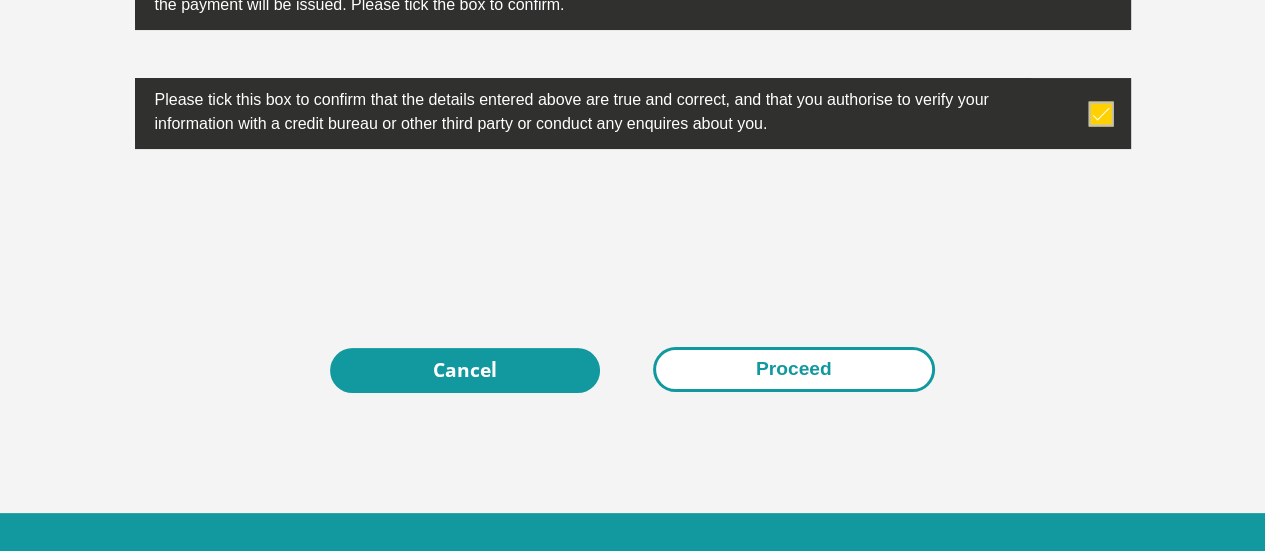 click on "Proceed" at bounding box center (794, 369) 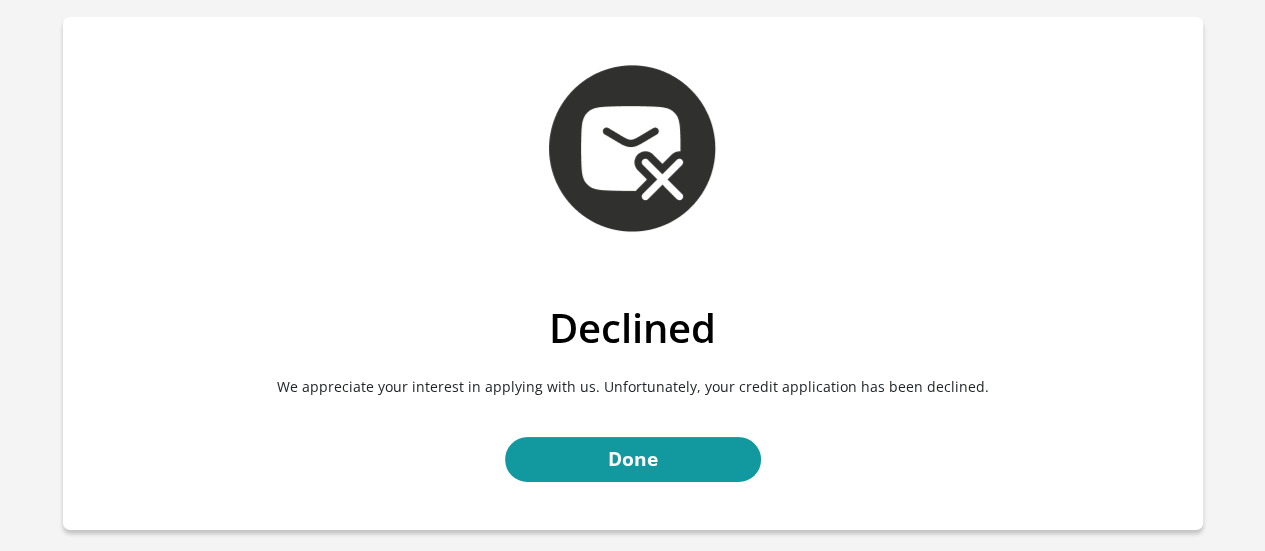 scroll, scrollTop: 100, scrollLeft: 0, axis: vertical 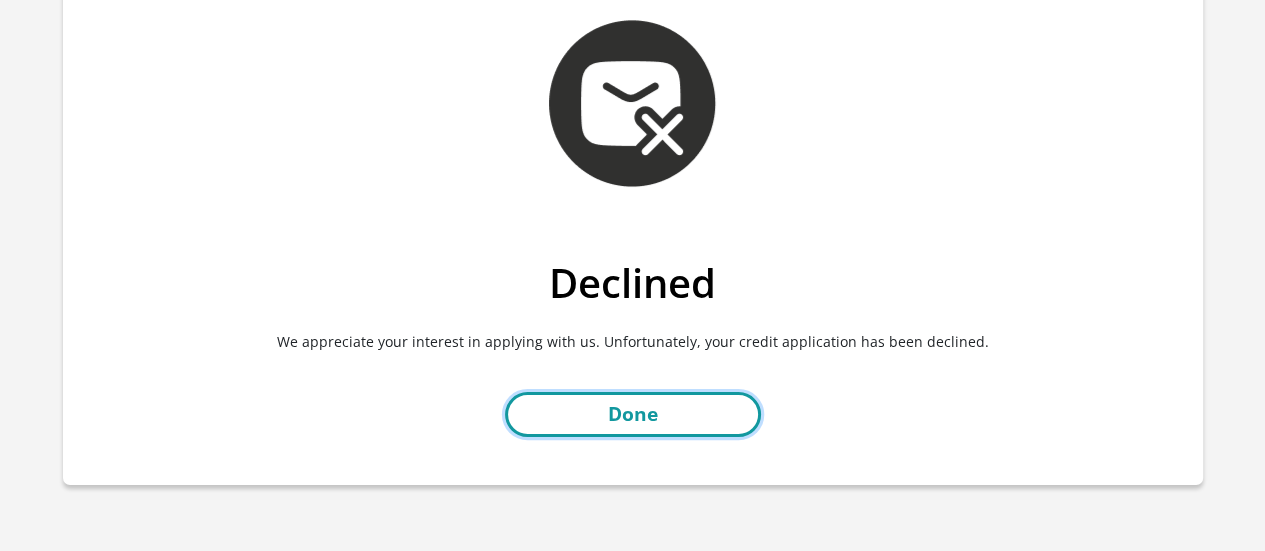 click on "Done" at bounding box center (633, 414) 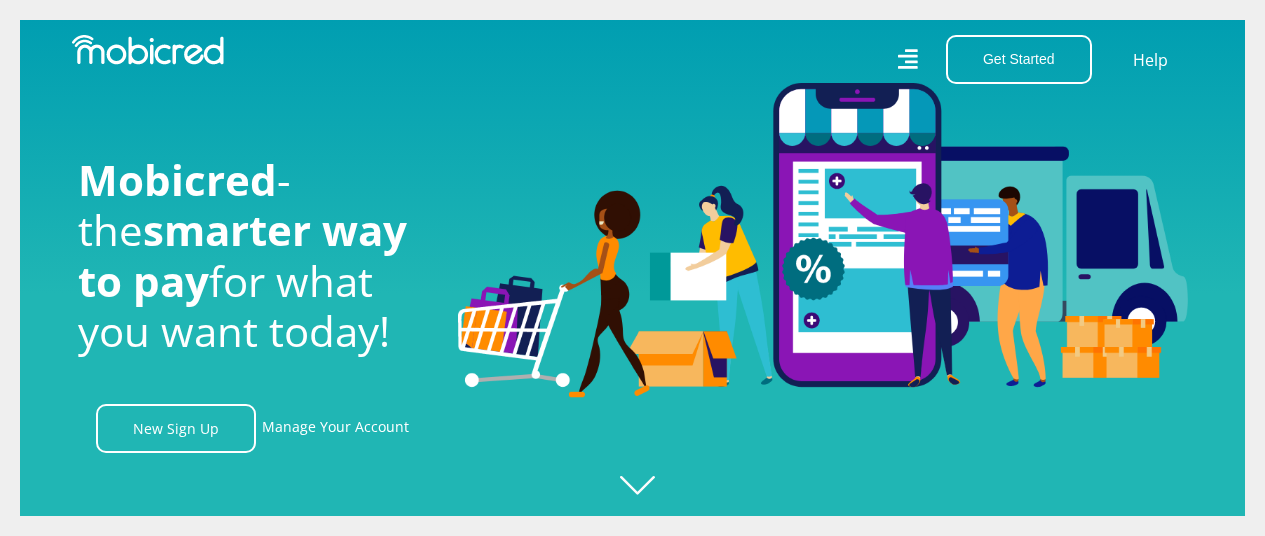 scroll, scrollTop: 0, scrollLeft: 0, axis: both 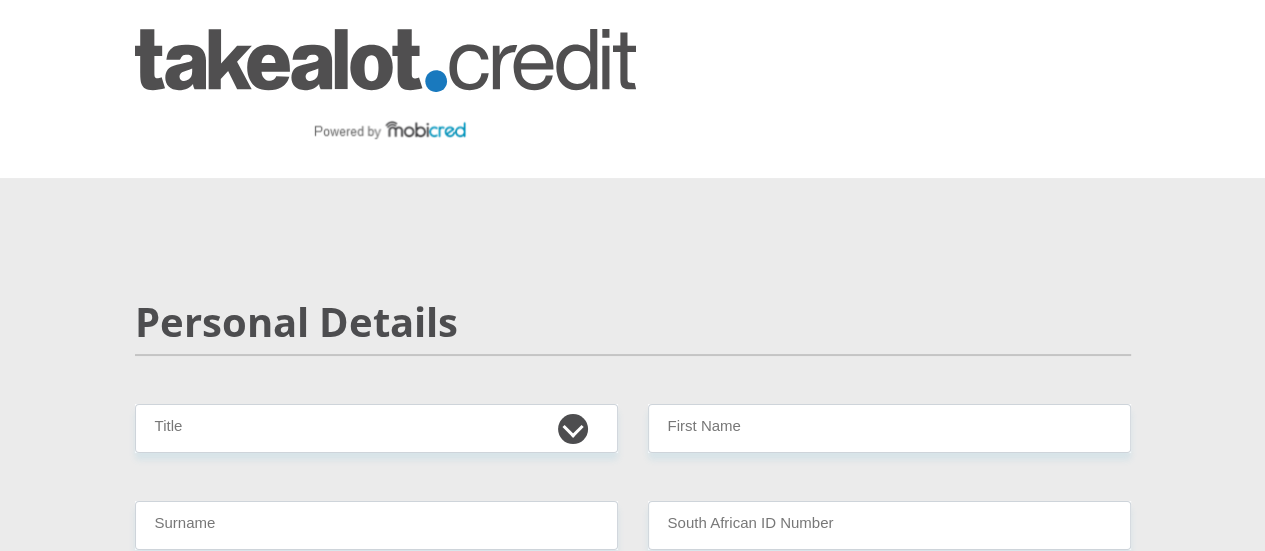 click at bounding box center [0, 0] 